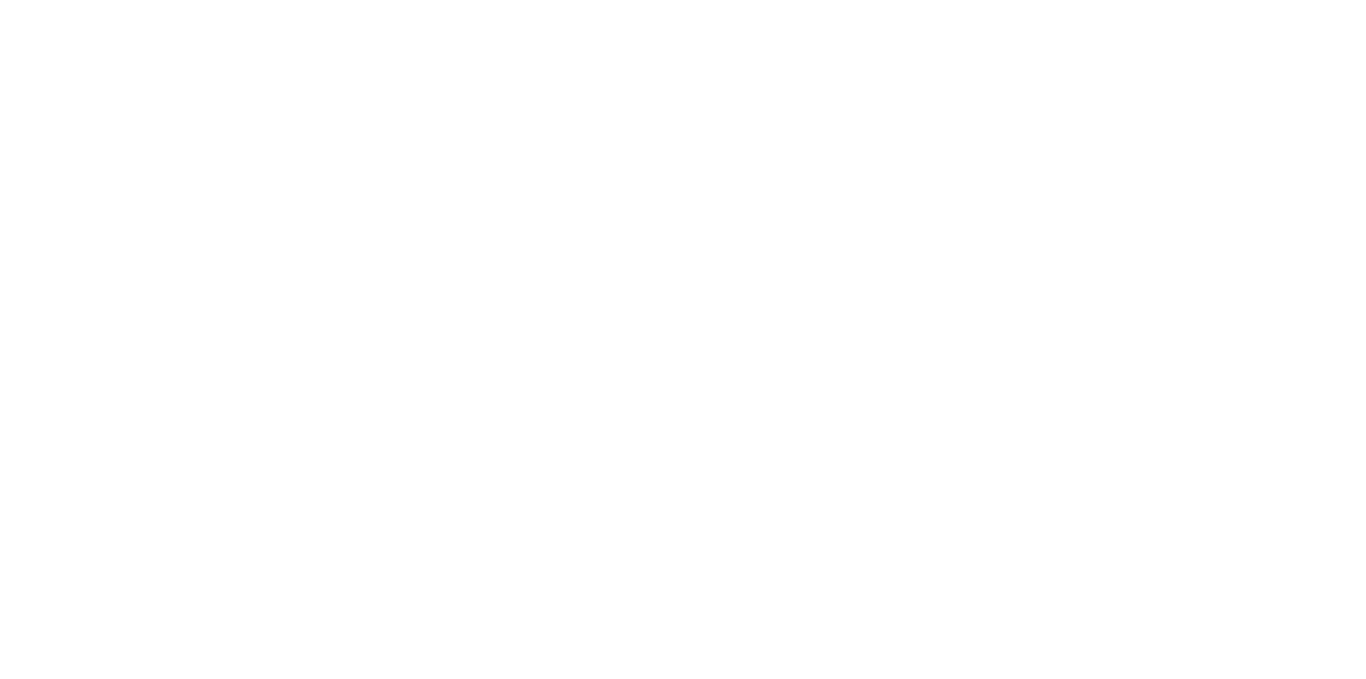 scroll, scrollTop: 0, scrollLeft: 0, axis: both 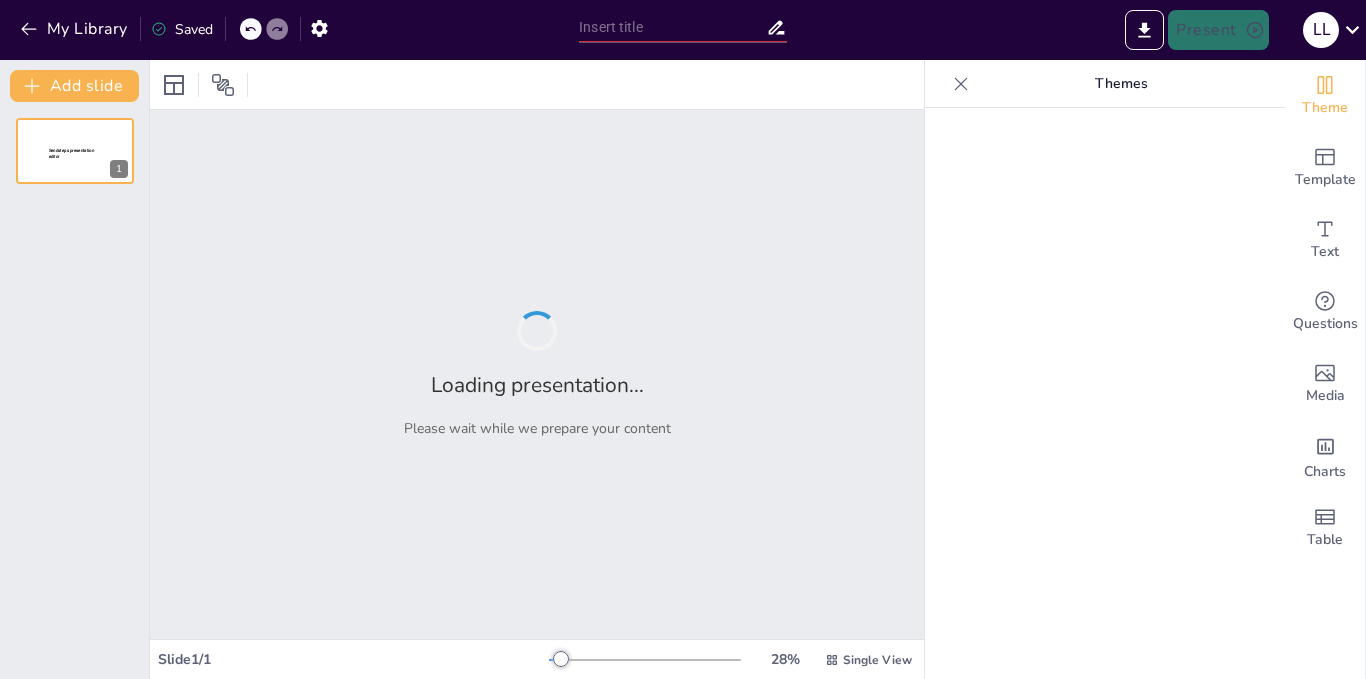 type on "Bentuk Bentuk Perubahan Sosial" 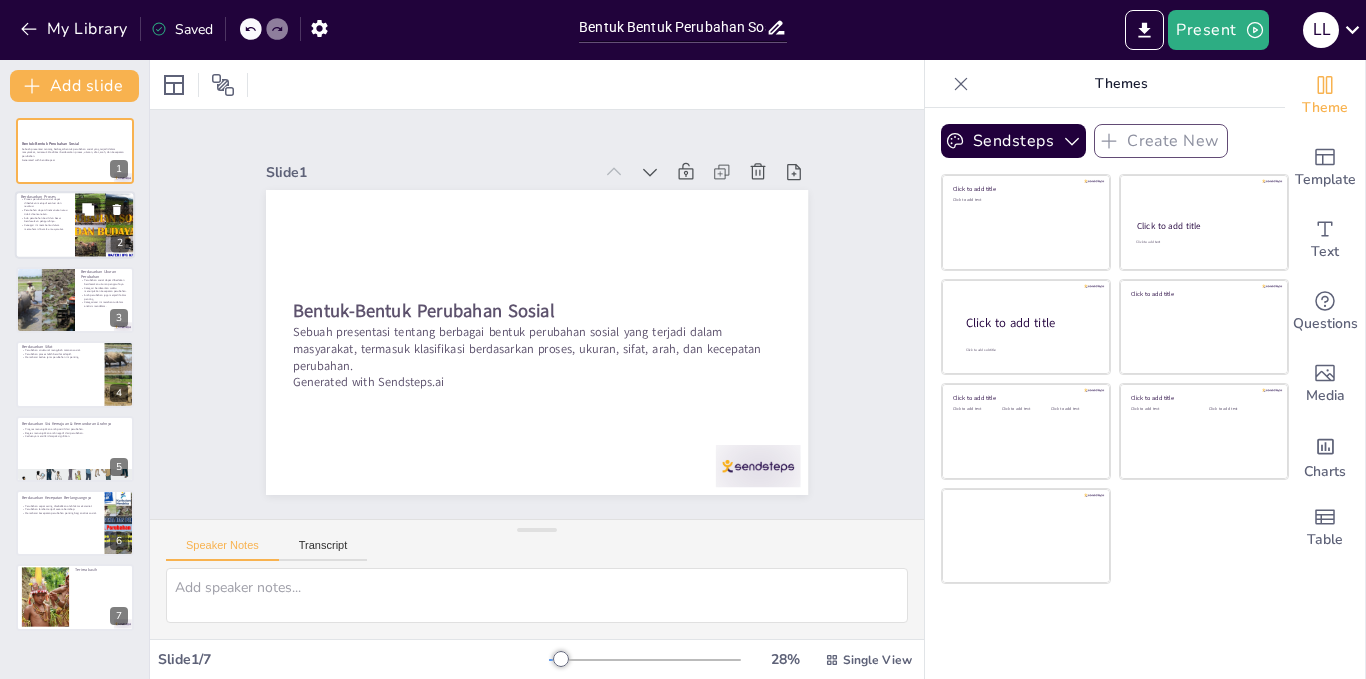 click at bounding box center [75, 226] 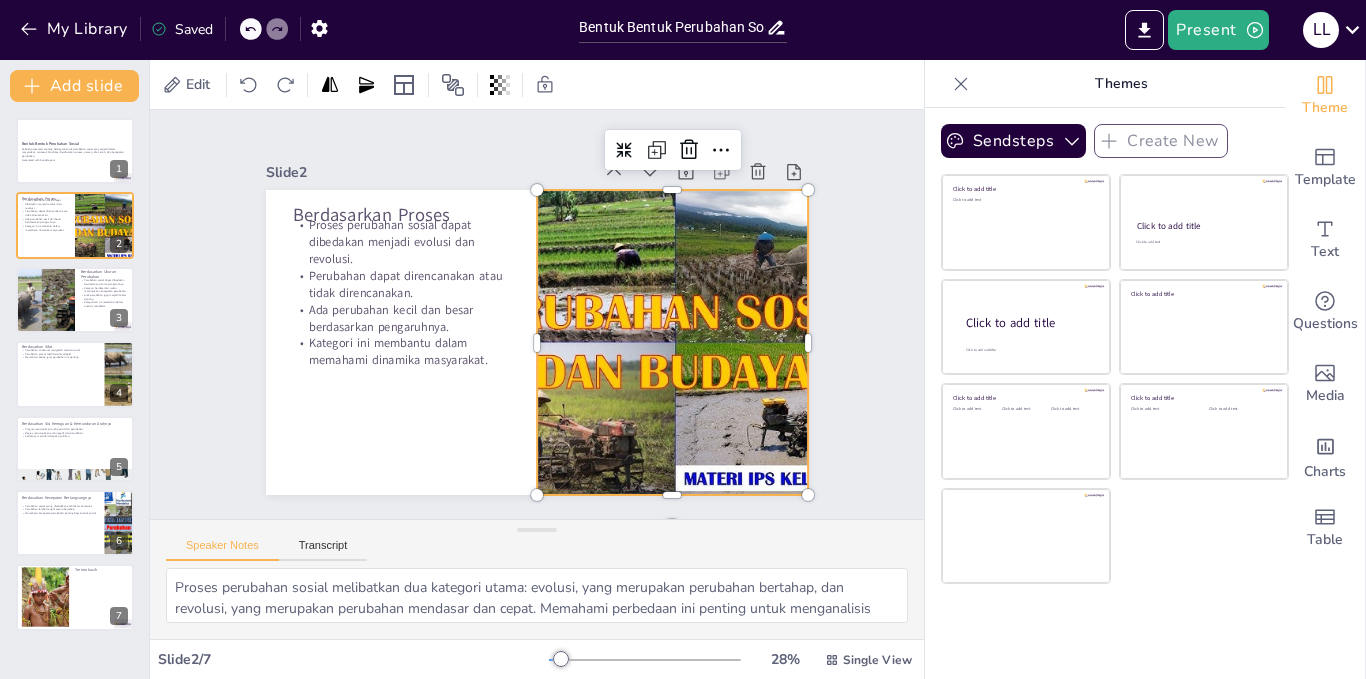 click at bounding box center [673, 342] 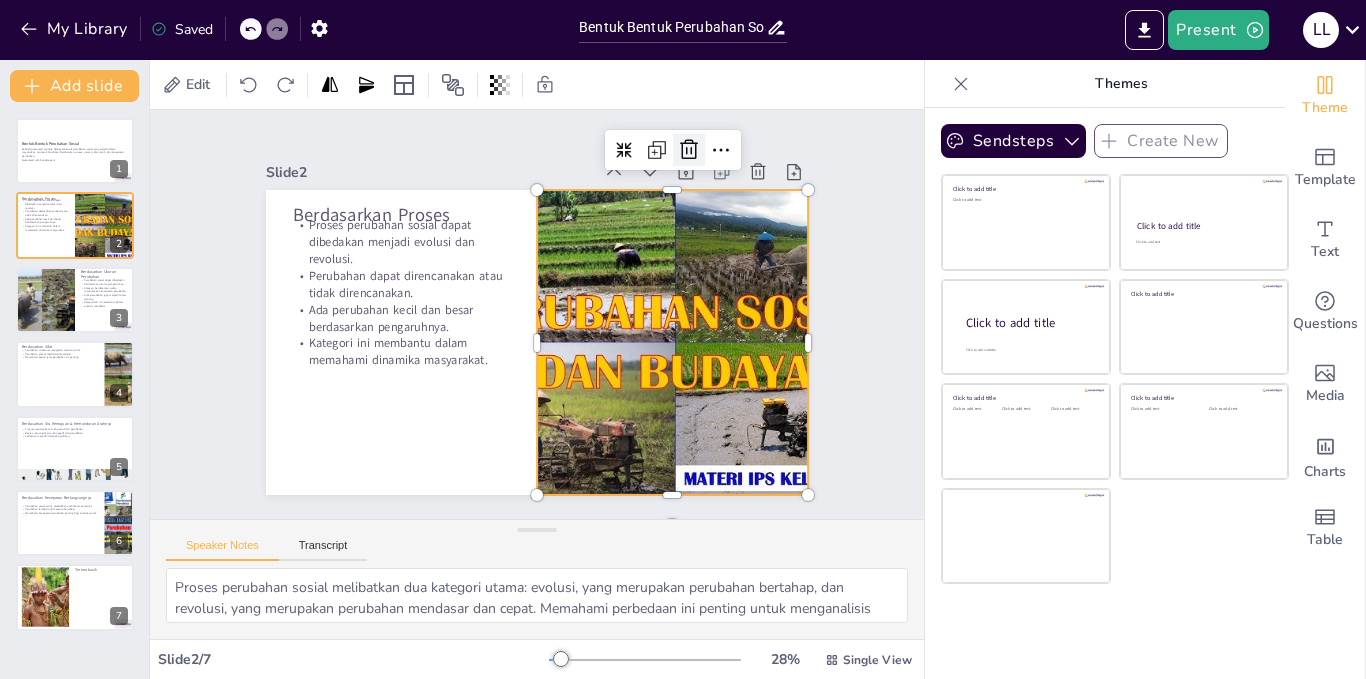 click 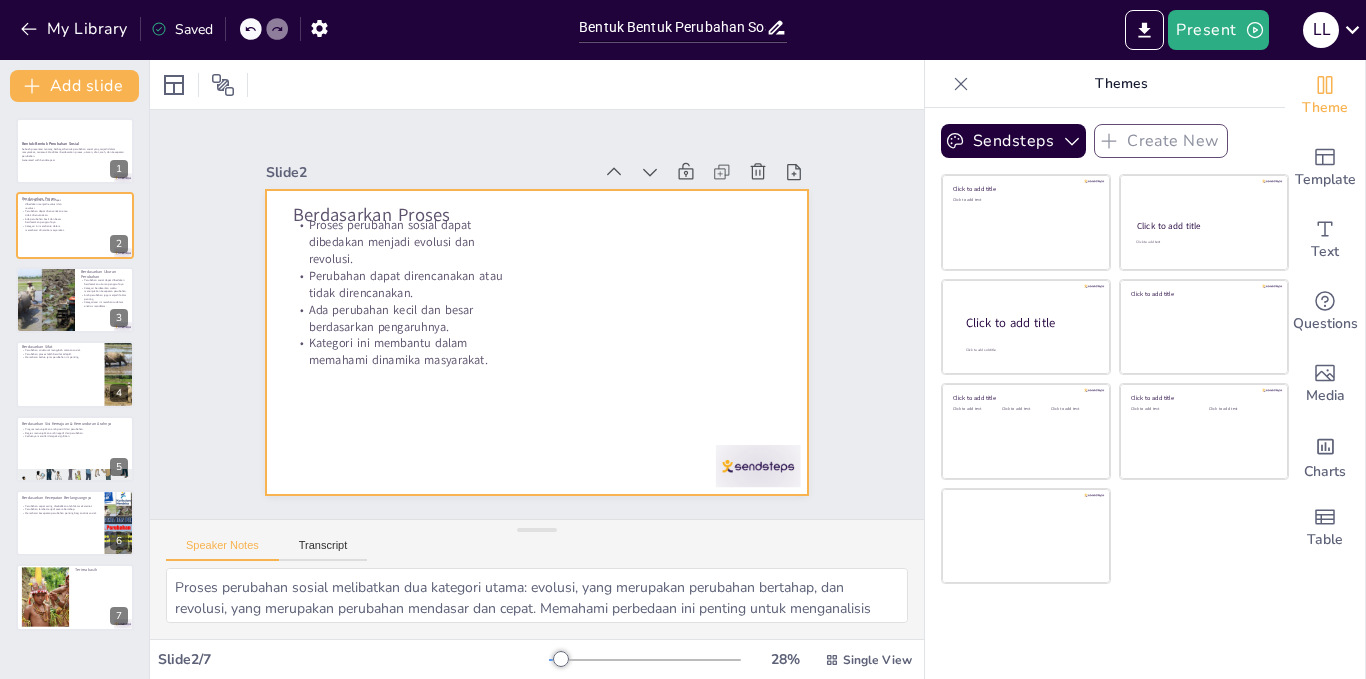 click at bounding box center [537, 342] 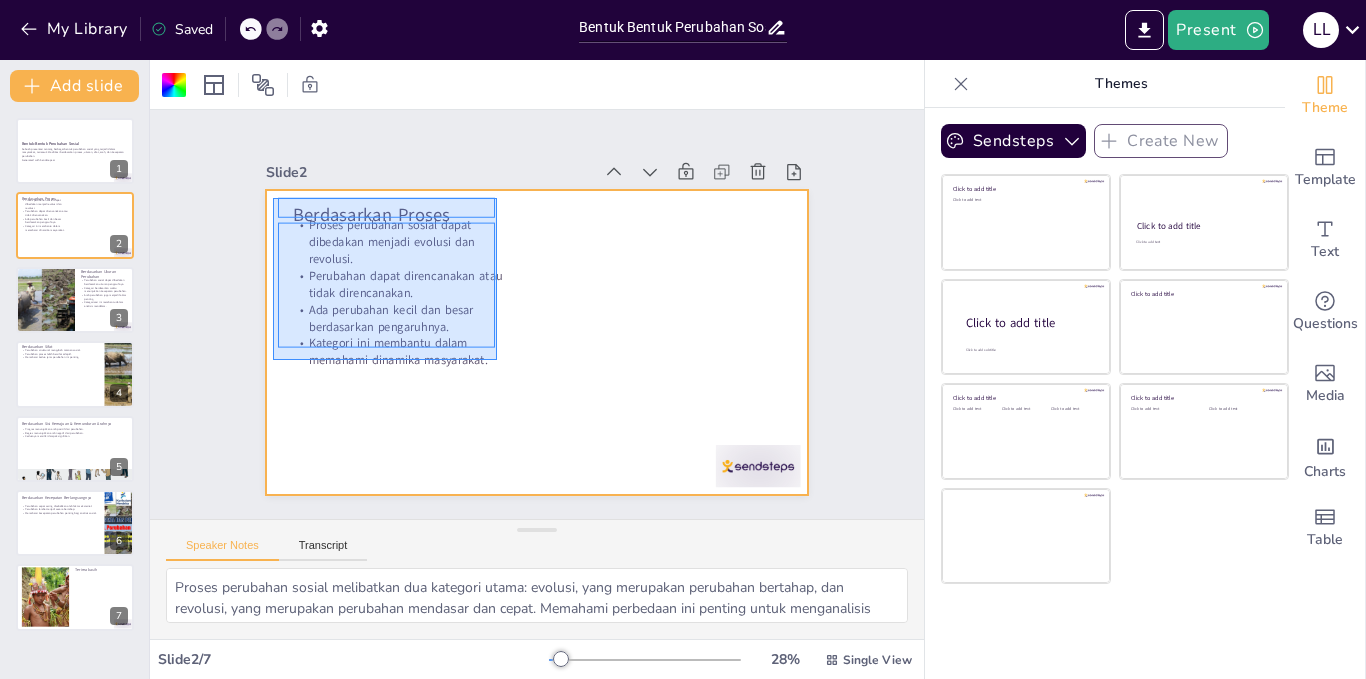 drag, startPoint x: 497, startPoint y: 360, endPoint x: 273, endPoint y: 198, distance: 276.44168 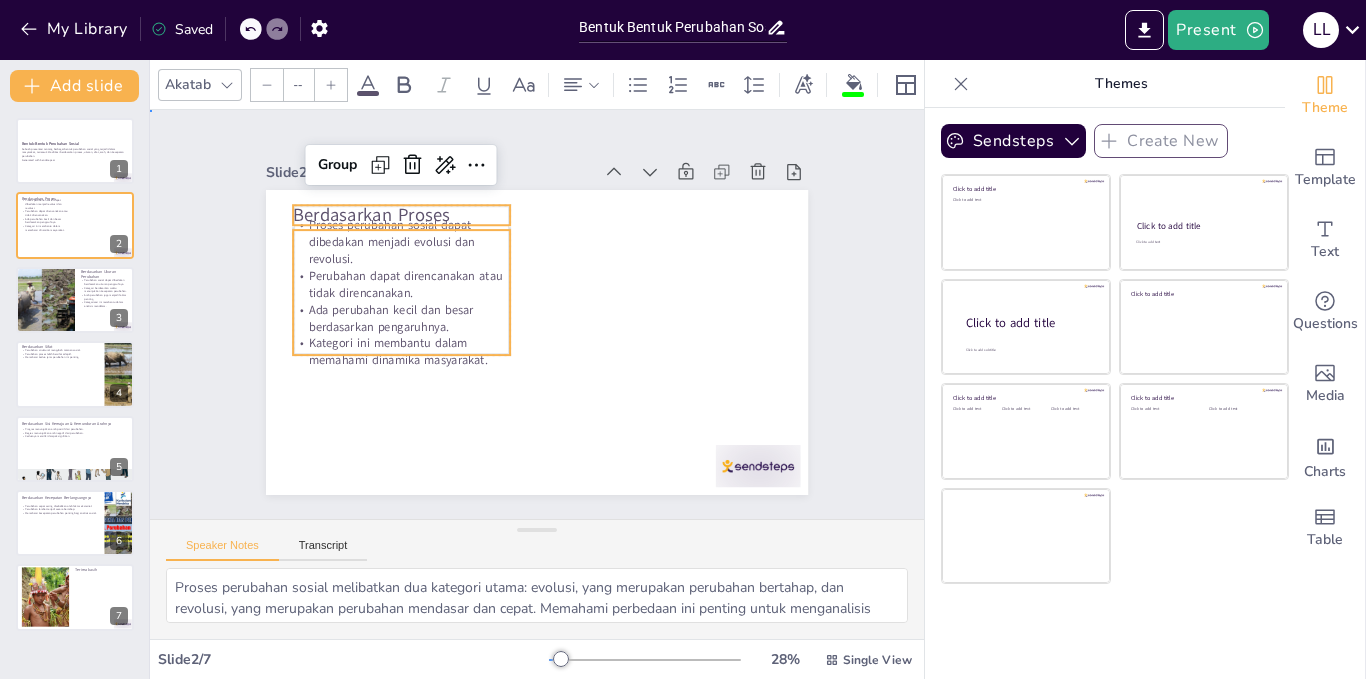 click on "Slide  1 Bentuk-Bentuk Perubahan Sosial Sebuah presentasi tentang berbagai bentuk perubahan sosial yang terjadi dalam masyarakat, termasuk klasifikasi berdasarkan proses, ukuran, sifat, arah, dan kecepatan perubahan. Generated with Sendsteps.ai Slide  2 Berdasarkan Proses Proses perubahan sosial dapat dibedakan menjadi evolusi dan revolusi. Perubahan dapat direncanakan atau tidak direncanakan. Ada perubahan kecil dan besar berdasarkan pengaruhnya. Kategori ini membantu dalam memahami dinamika masyarakat. Group Slide  3 Berdasarkan Ukuran Perubahan Perubahan sosial dapat dibedakan berdasarkan ukuran pengaruhnya. Kategori berdasarkan waktu menunjukkan kecepatan perubahan. Arah perubahan juga menjadi faktor penting. Kategorisasi ini membantu dalam analisis mendalam. Slide  4 Berdasarkan Sifat Perubahan struktural mengubah tatanan sosial. Perubahan proses lebih bersifat adaptif. Memahami kedua jenis perubahan ini penting. Slide  5 Berdasarkan Sisi Kemajuan & Kemunduran Arahnya Keduanya memiliki dampak signifikan." at bounding box center [537, 314] 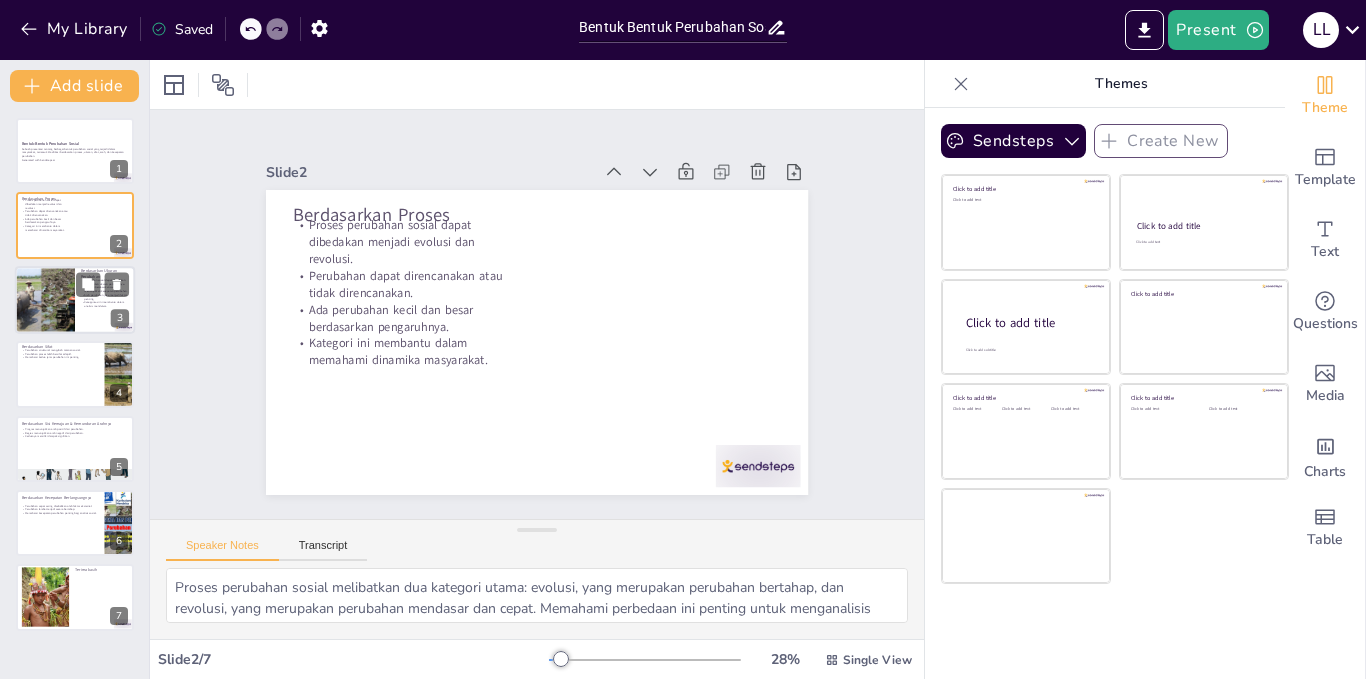click at bounding box center [44, 300] 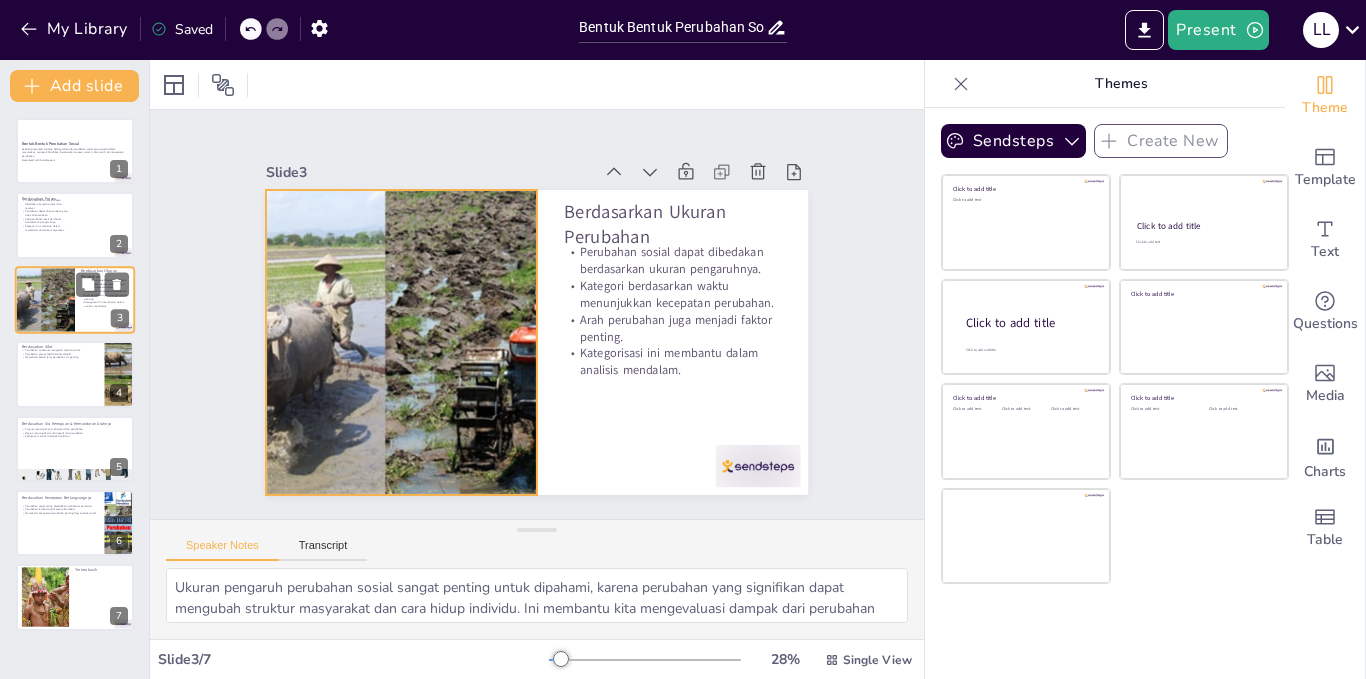 click at bounding box center (44, 300) 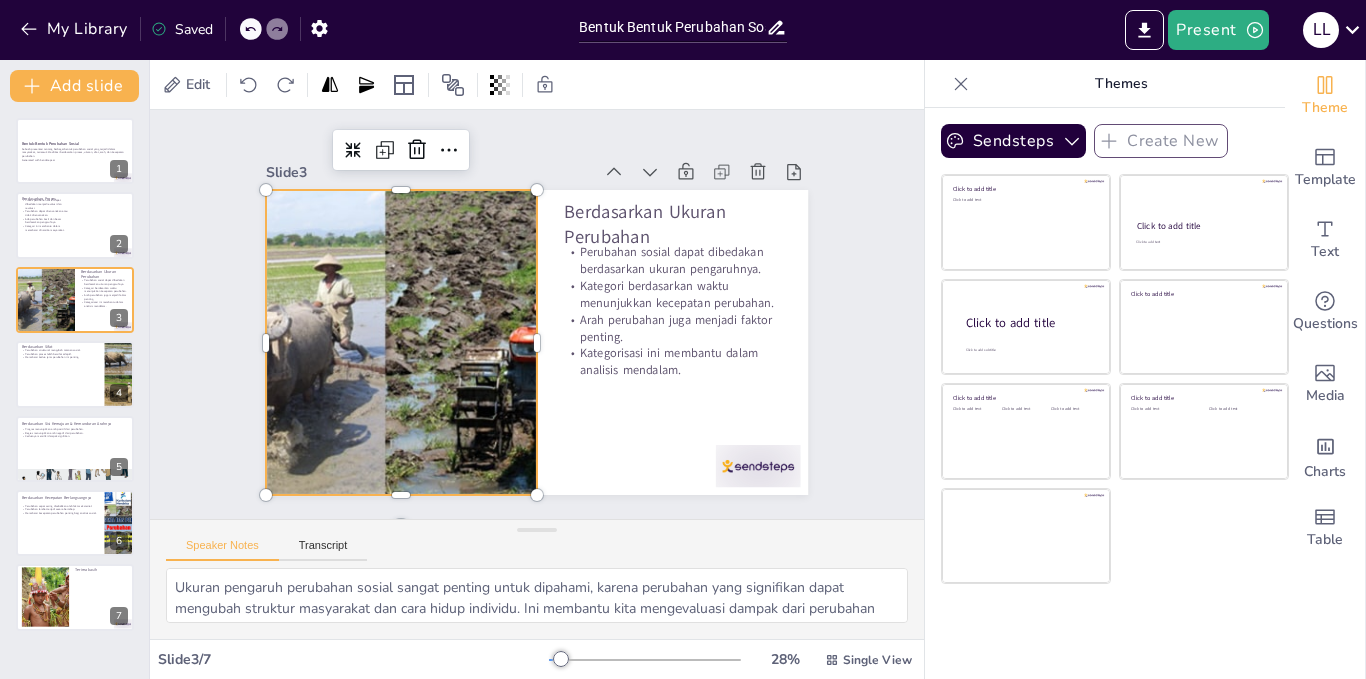 click at bounding box center (401, 342) 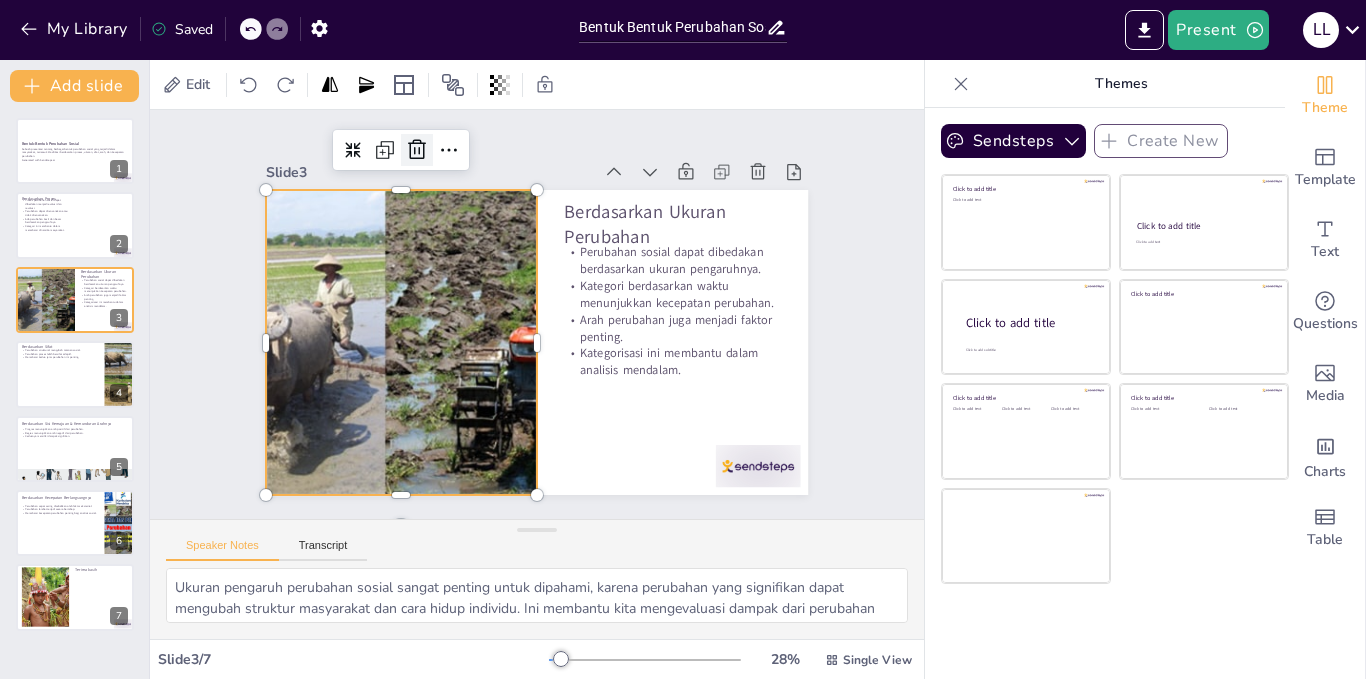 click 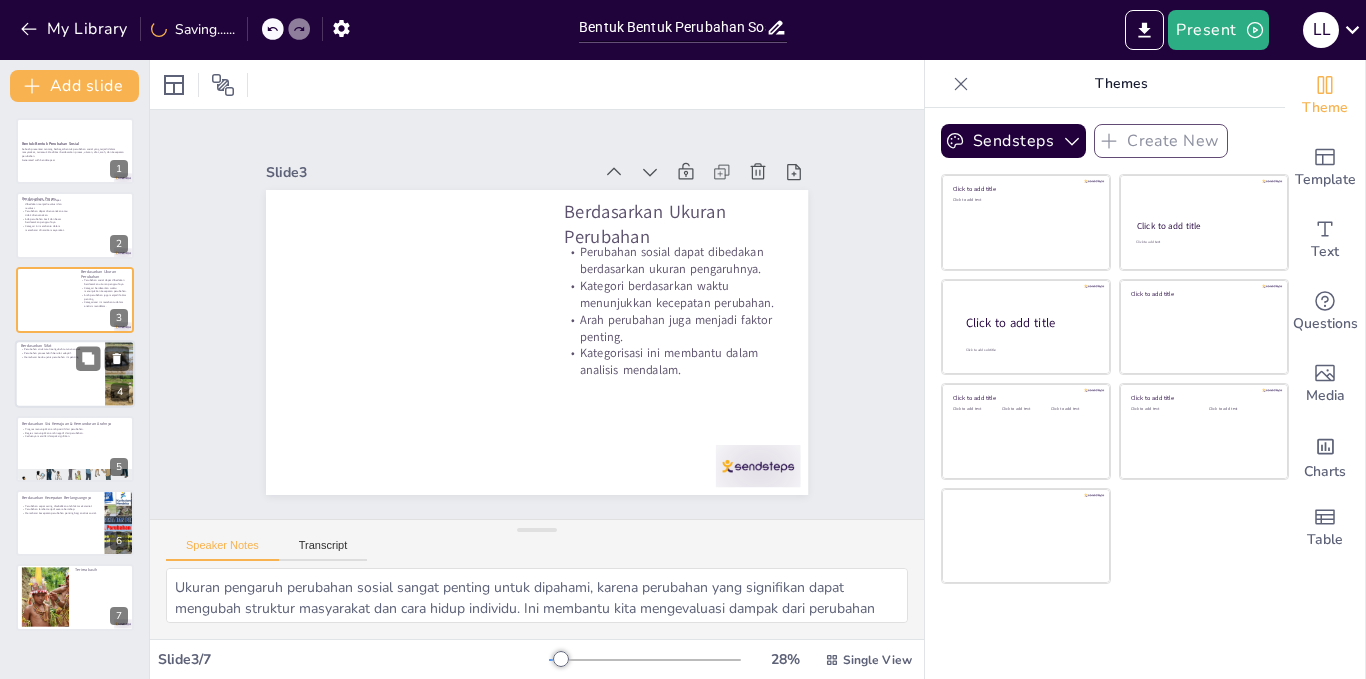 click at bounding box center (75, 374) 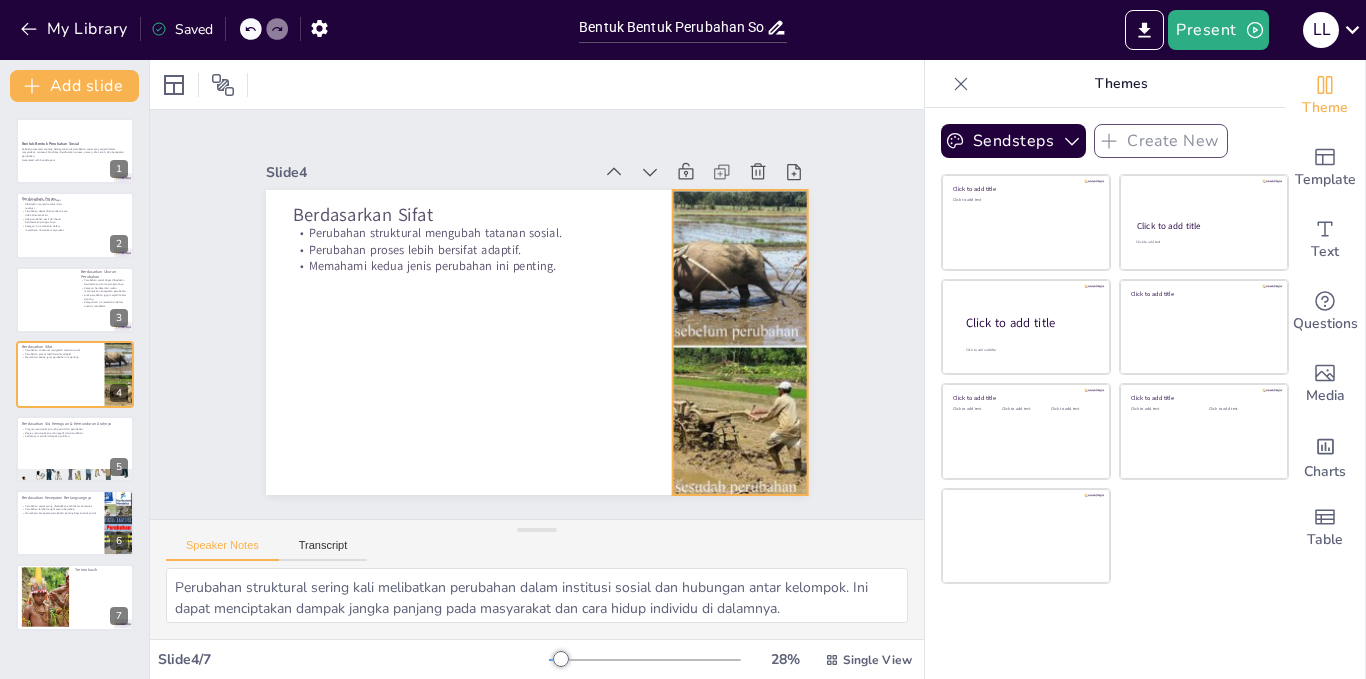 click at bounding box center (740, 342) 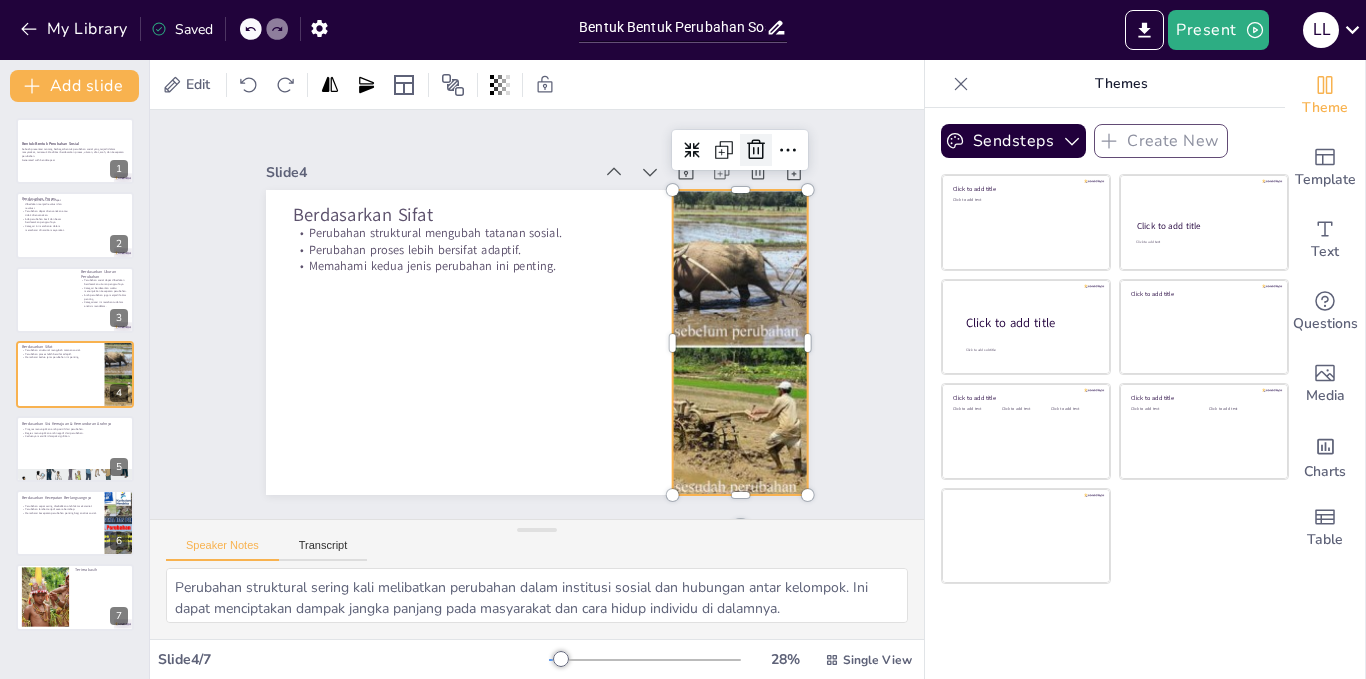 click 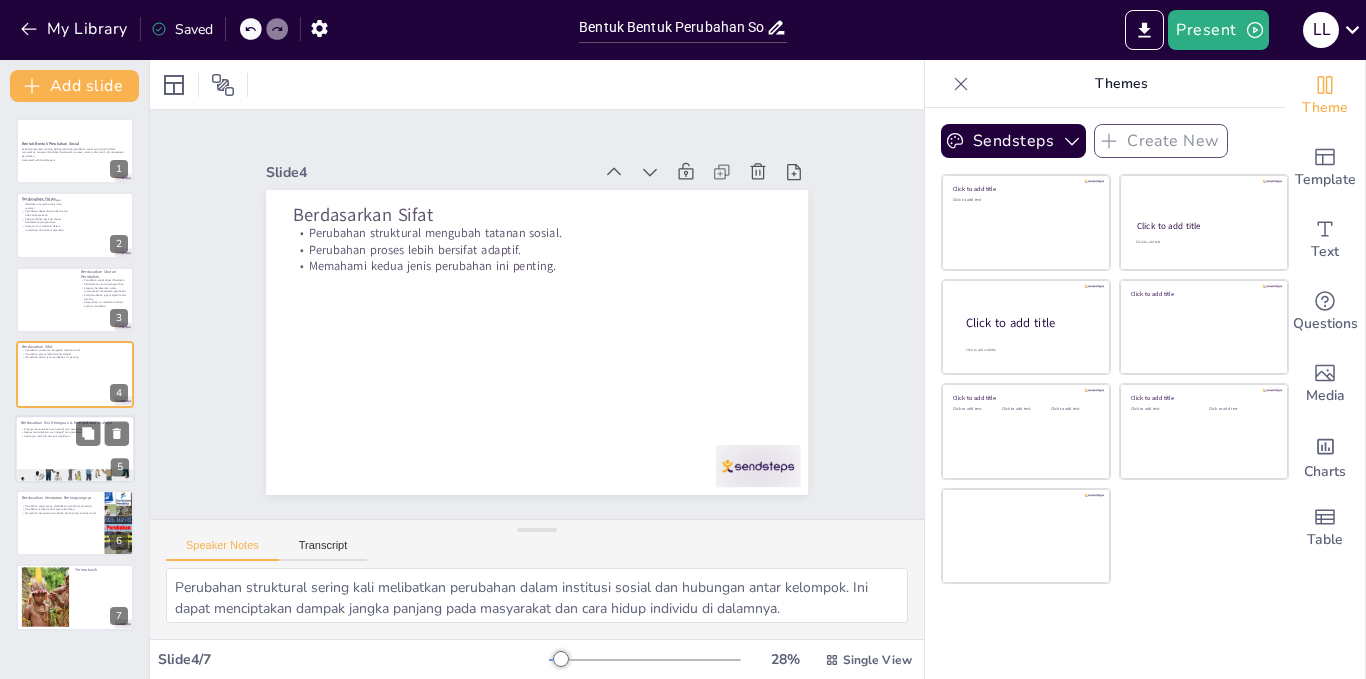click at bounding box center (75, 449) 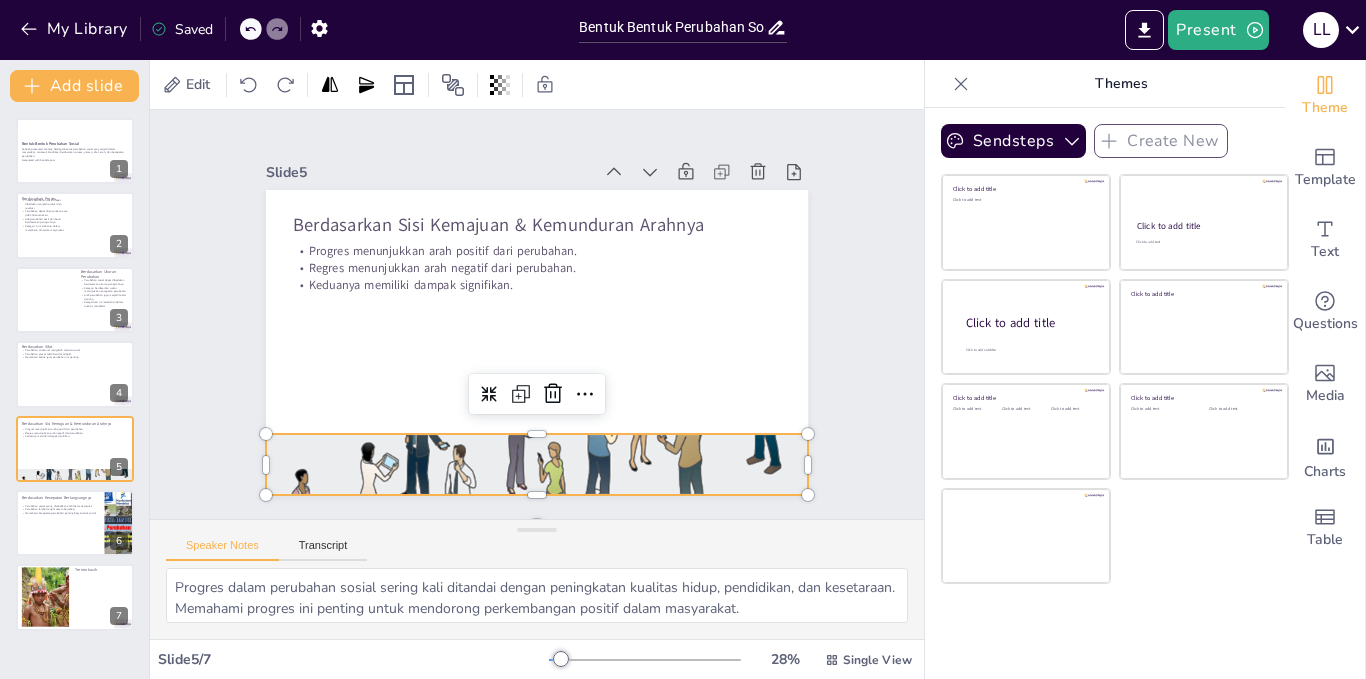click at bounding box center (537, 464) 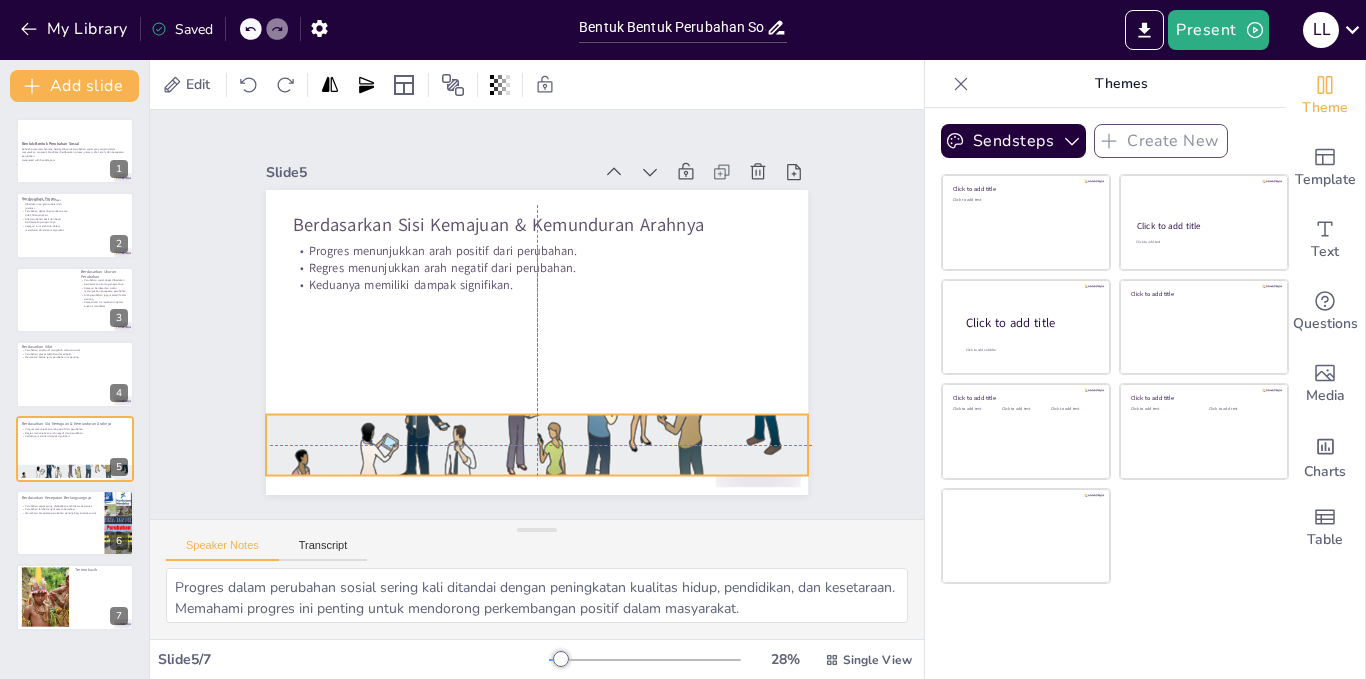 drag, startPoint x: 520, startPoint y: 427, endPoint x: 524, endPoint y: 408, distance: 19.416489 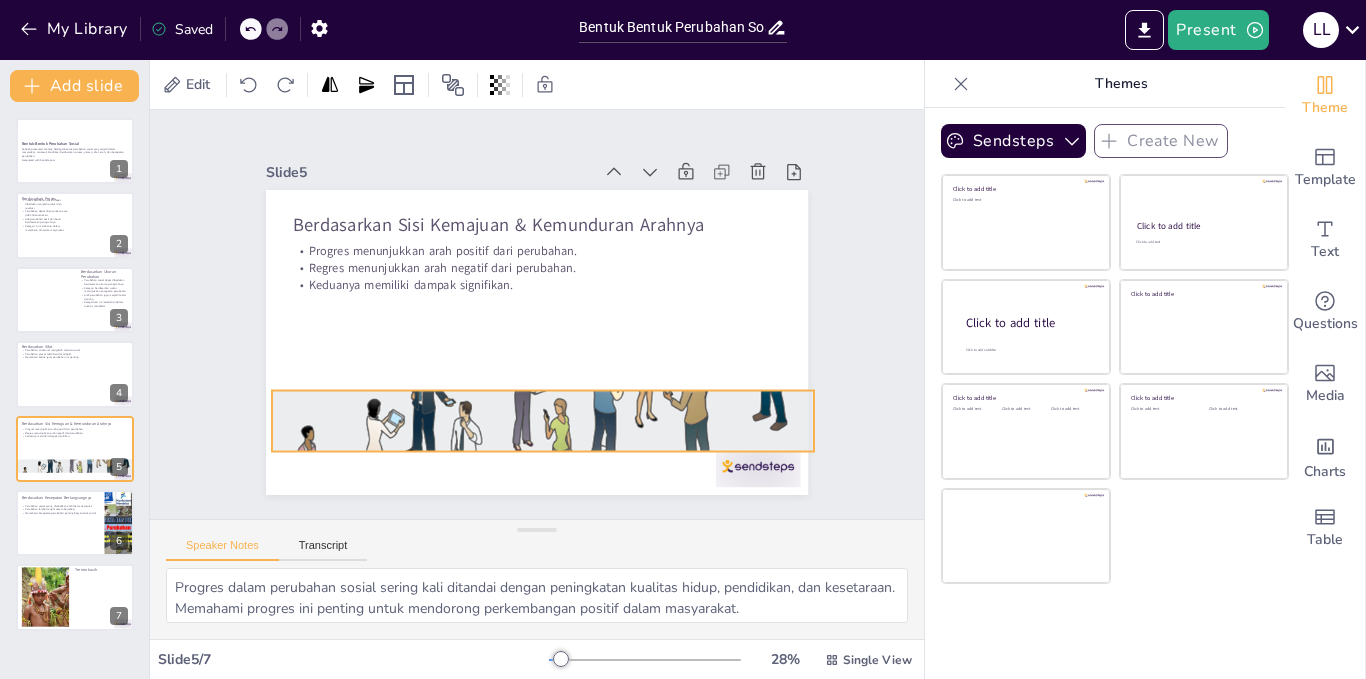 drag, startPoint x: 524, startPoint y: 408, endPoint x: 530, endPoint y: 384, distance: 24.738634 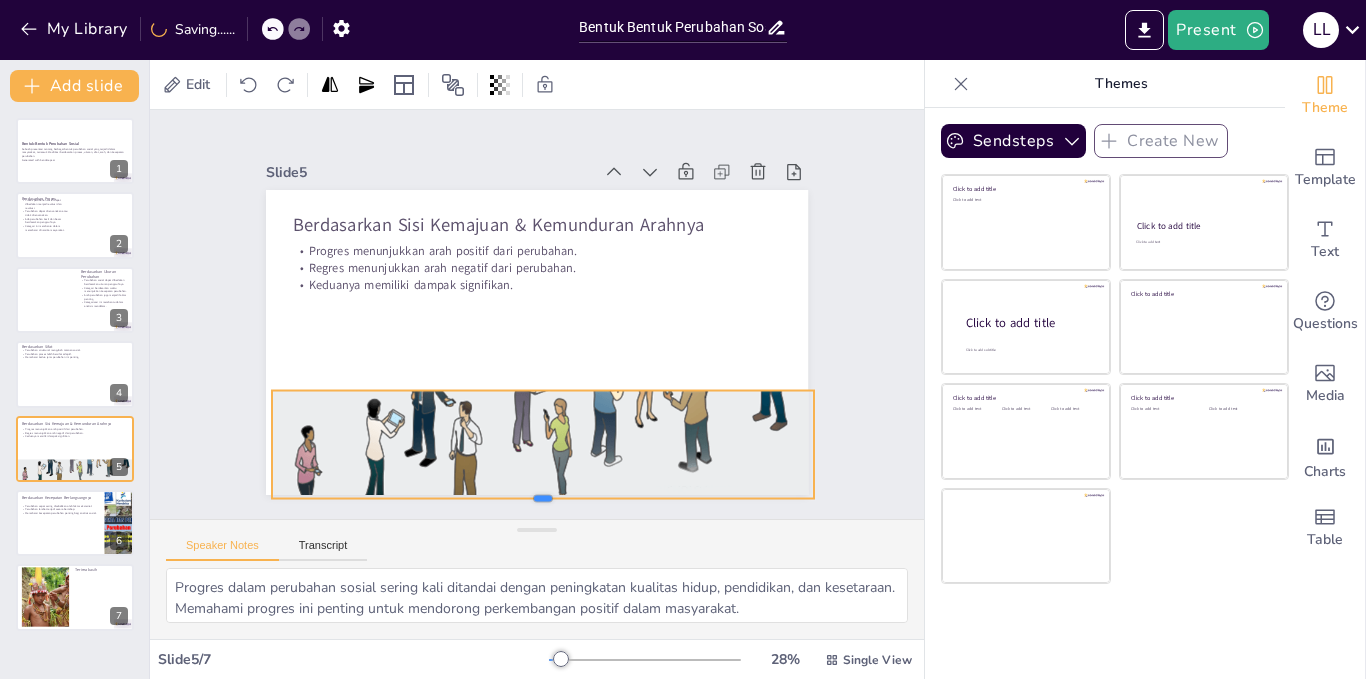 drag, startPoint x: 530, startPoint y: 447, endPoint x: 528, endPoint y: 494, distance: 47.042534 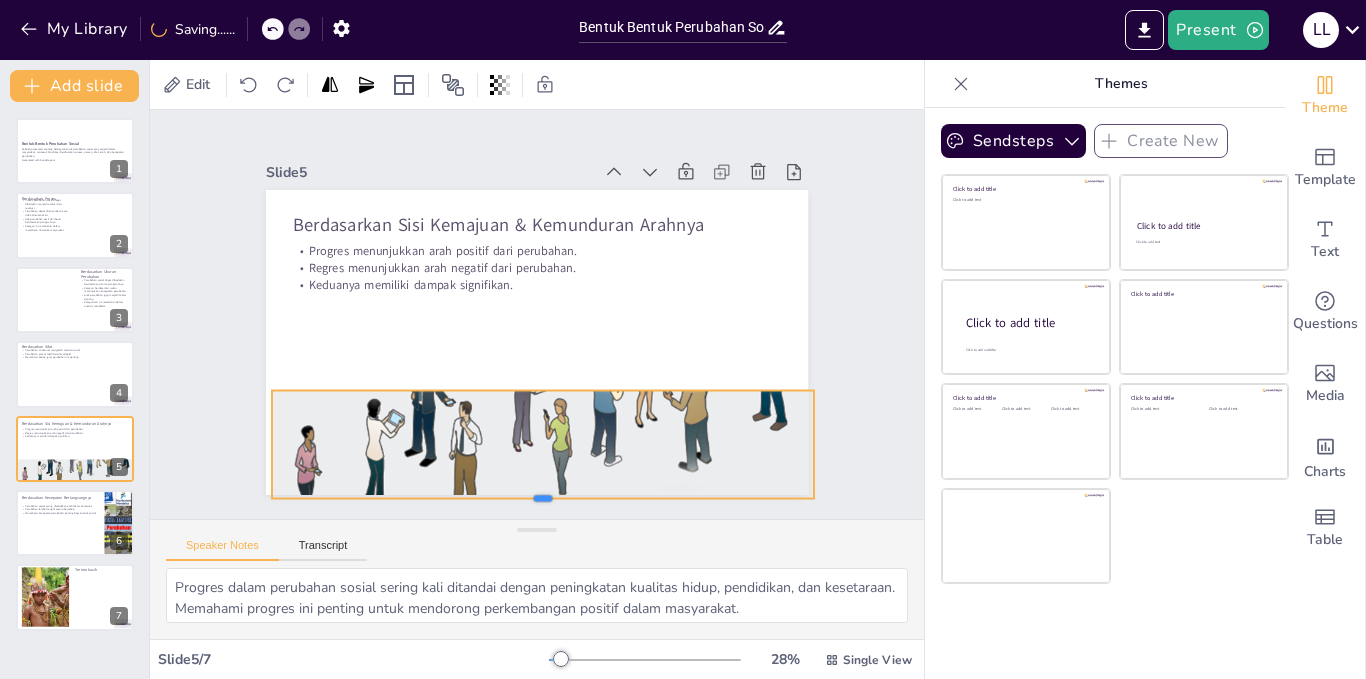 click at bounding box center [503, 503] 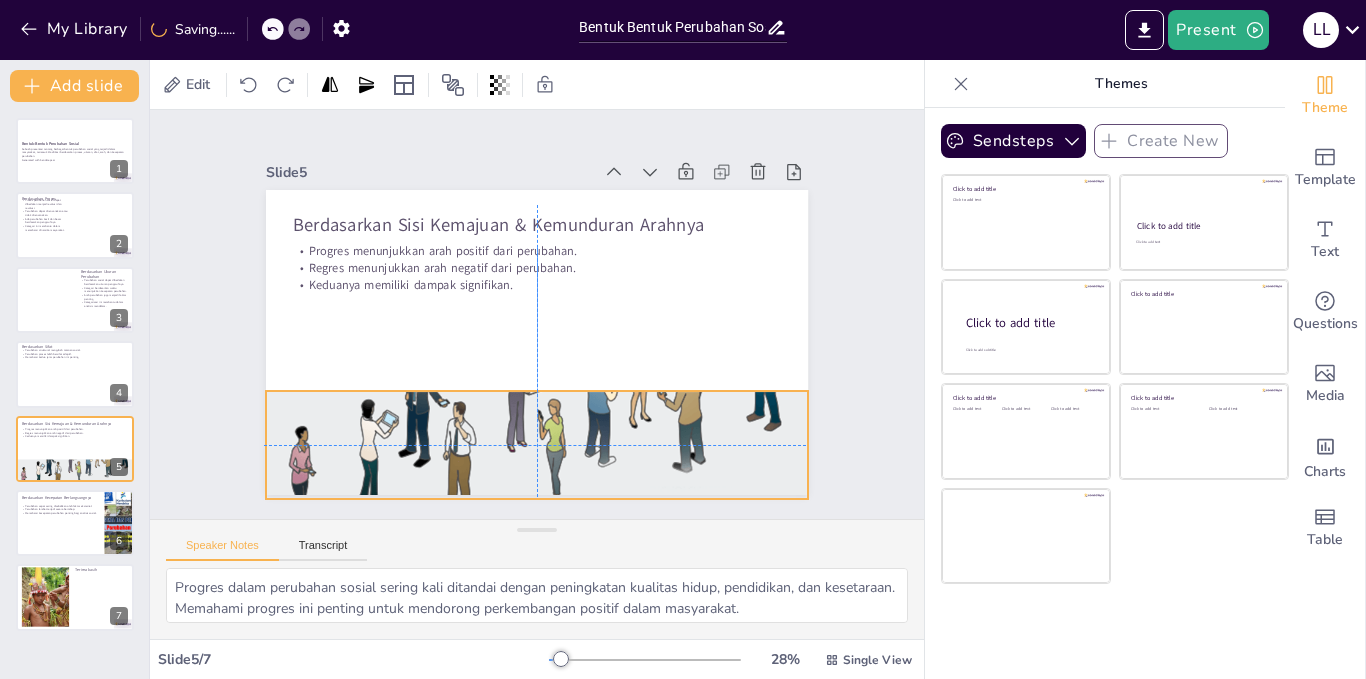 click at bounding box center (624, 251) 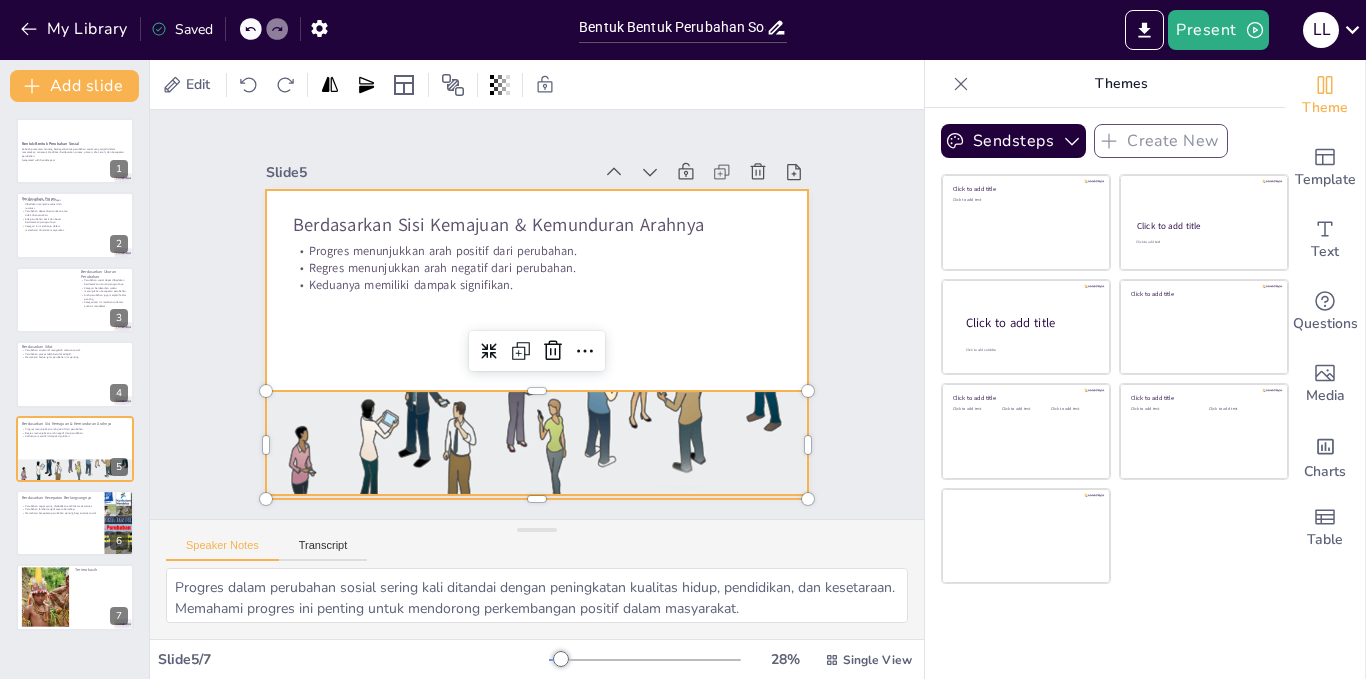 scroll, scrollTop: 36, scrollLeft: 0, axis: vertical 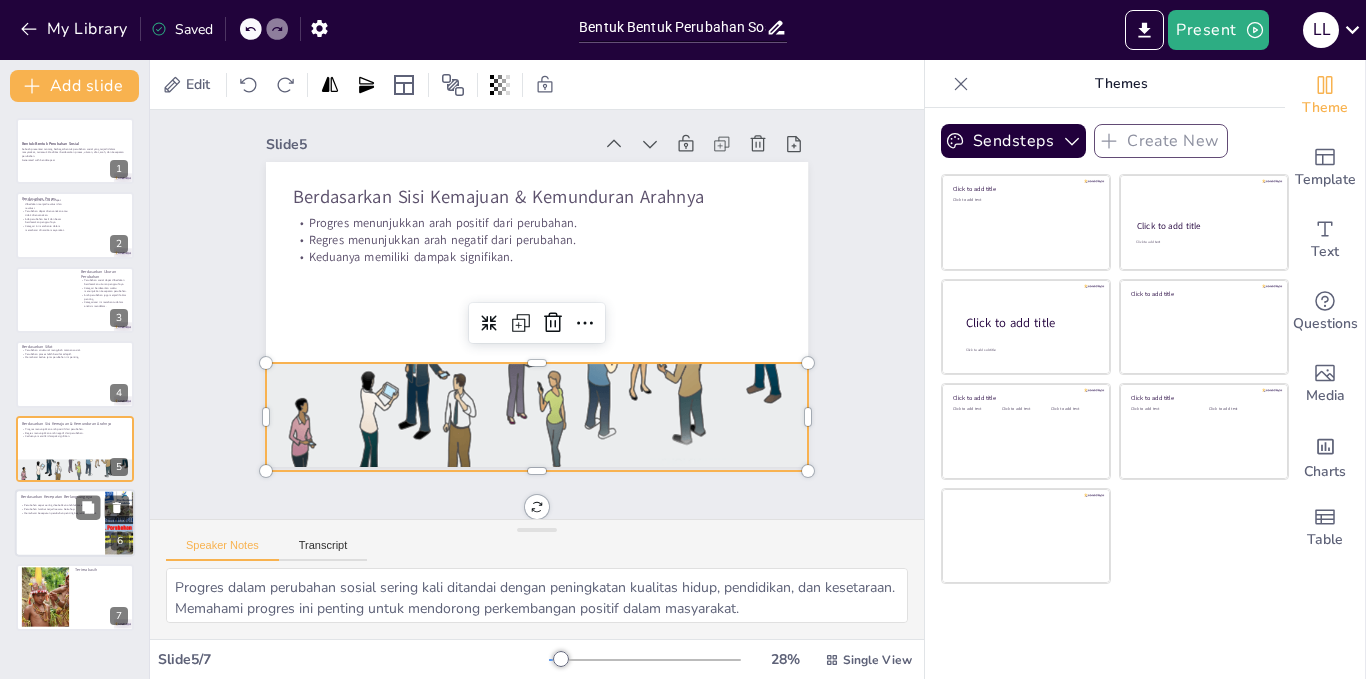 click on "Perubahan lambat terjadi secara bertahap." at bounding box center [60, 509] 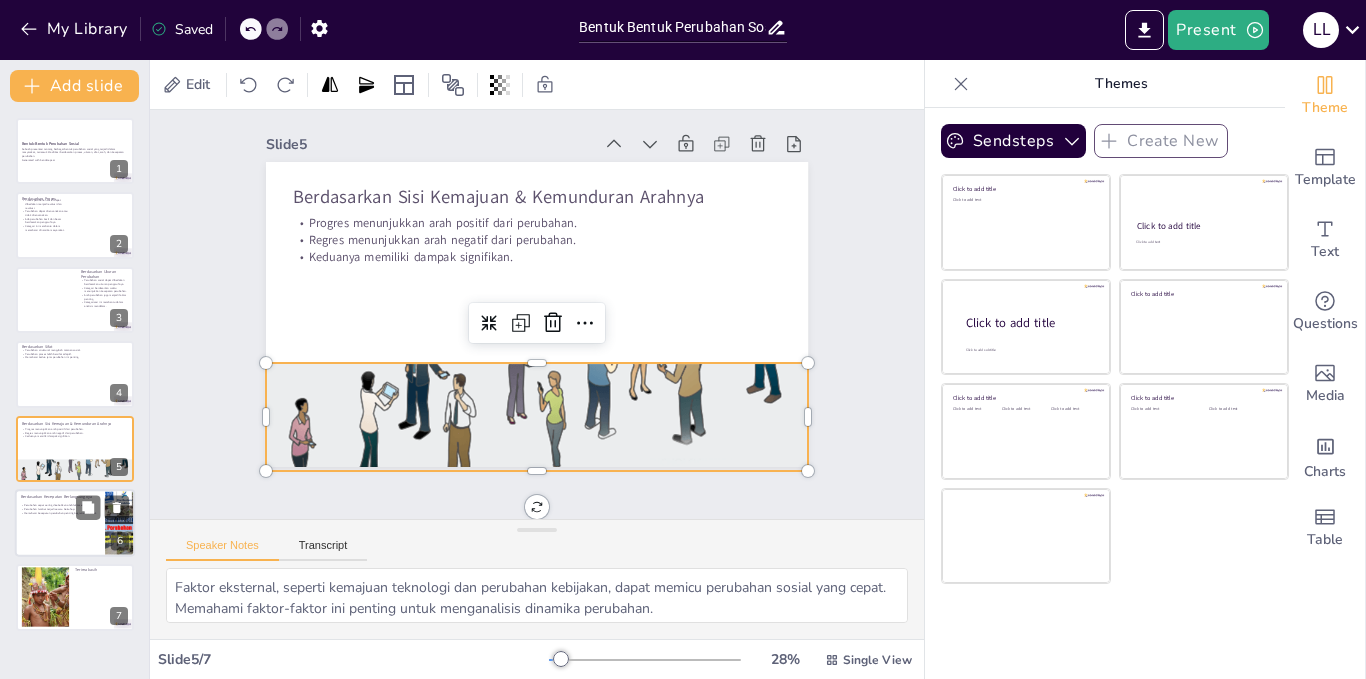 scroll, scrollTop: 0, scrollLeft: 0, axis: both 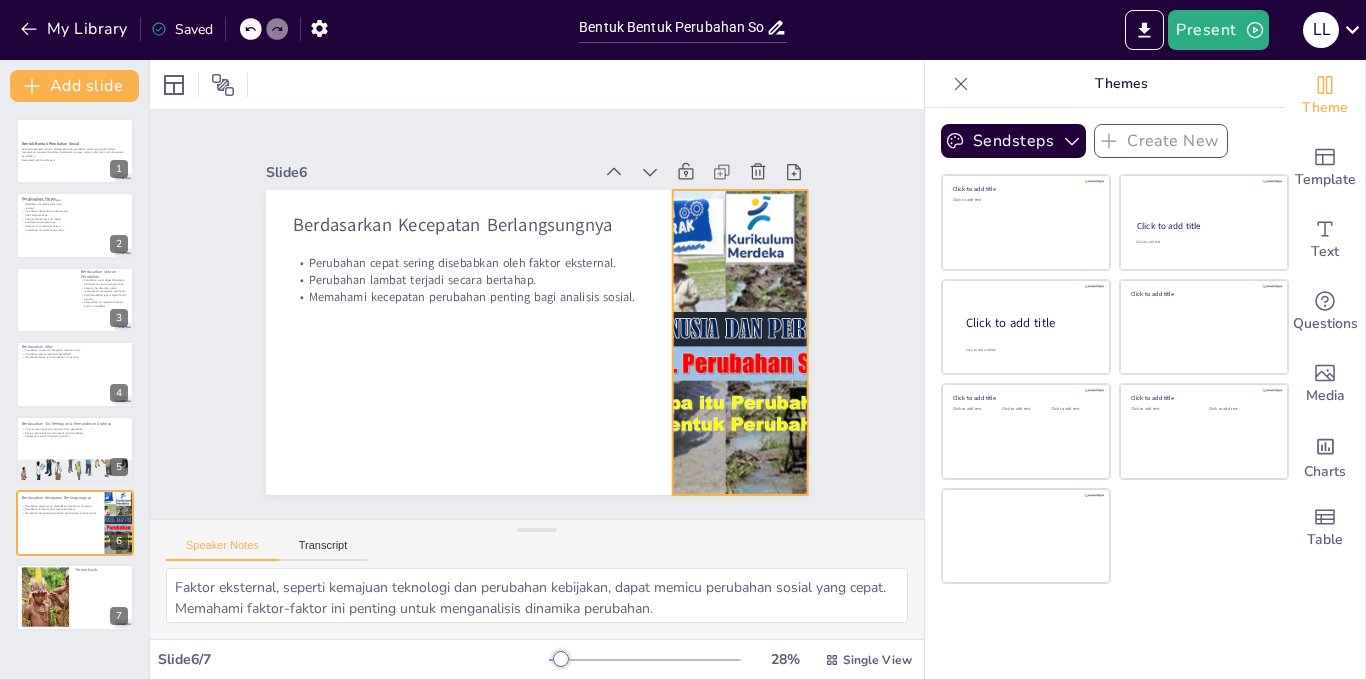 click at bounding box center (740, 342) 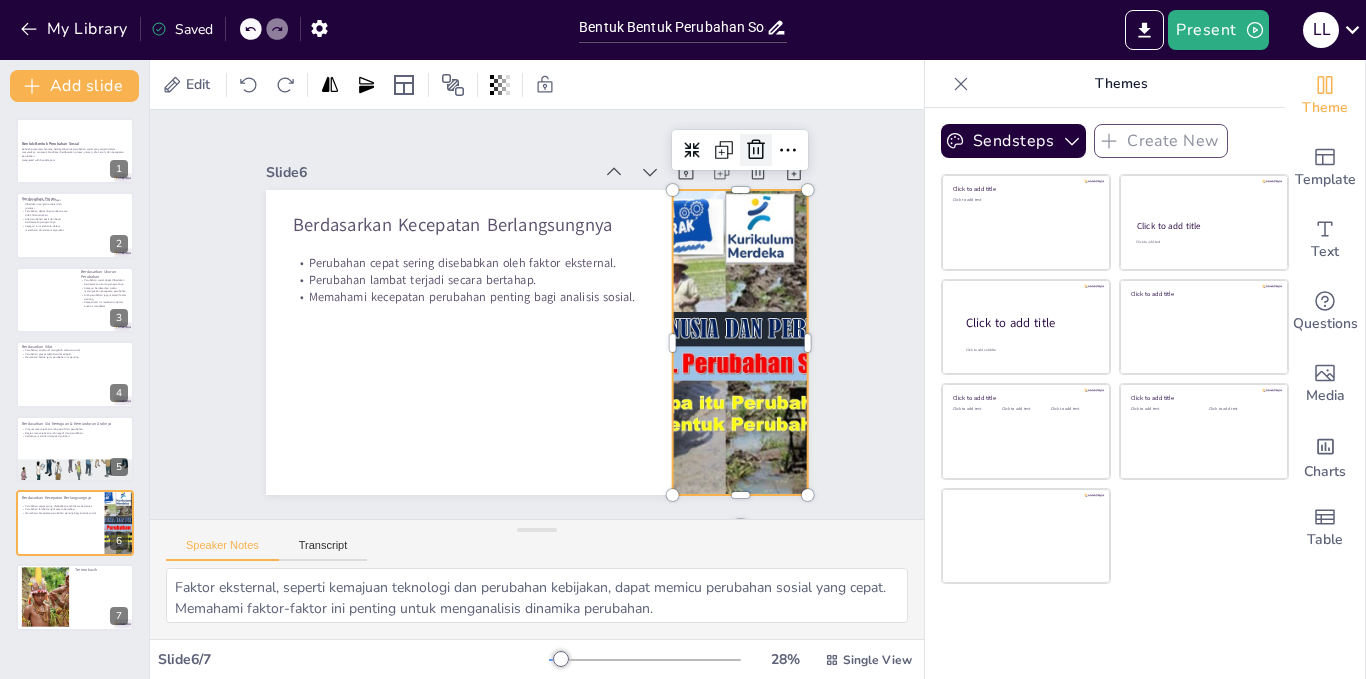 click 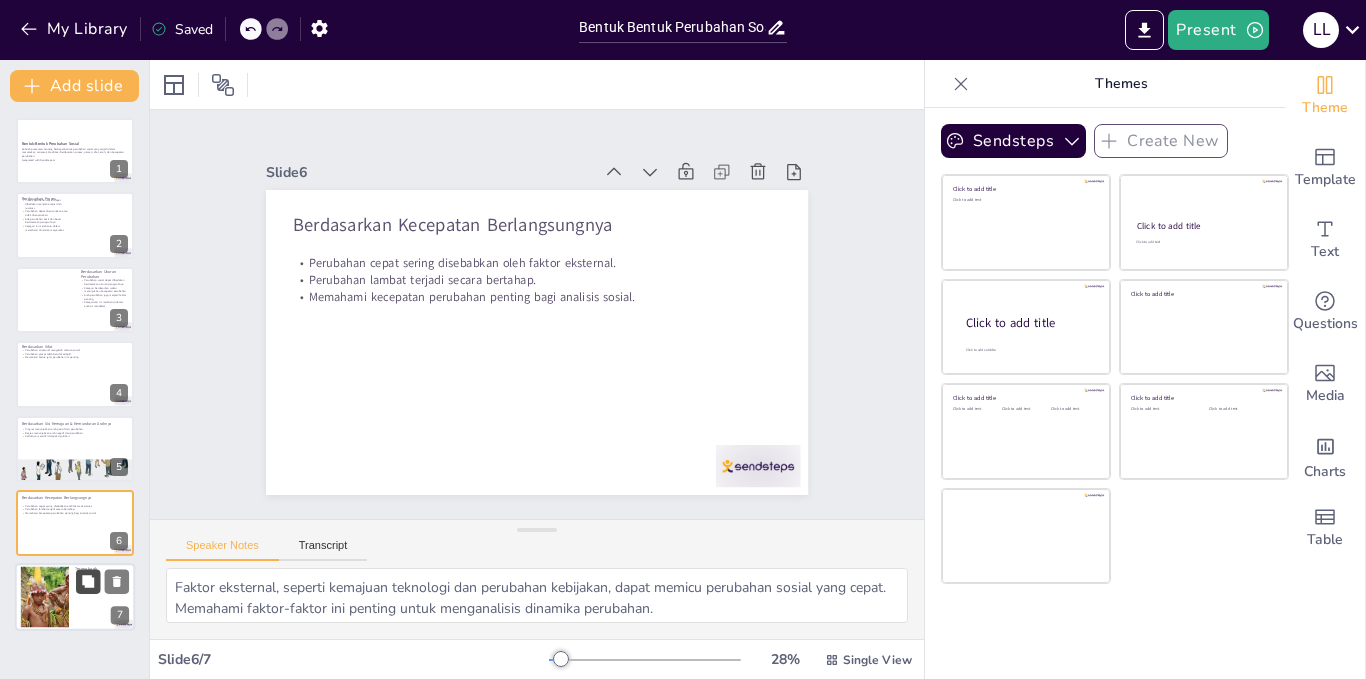 click 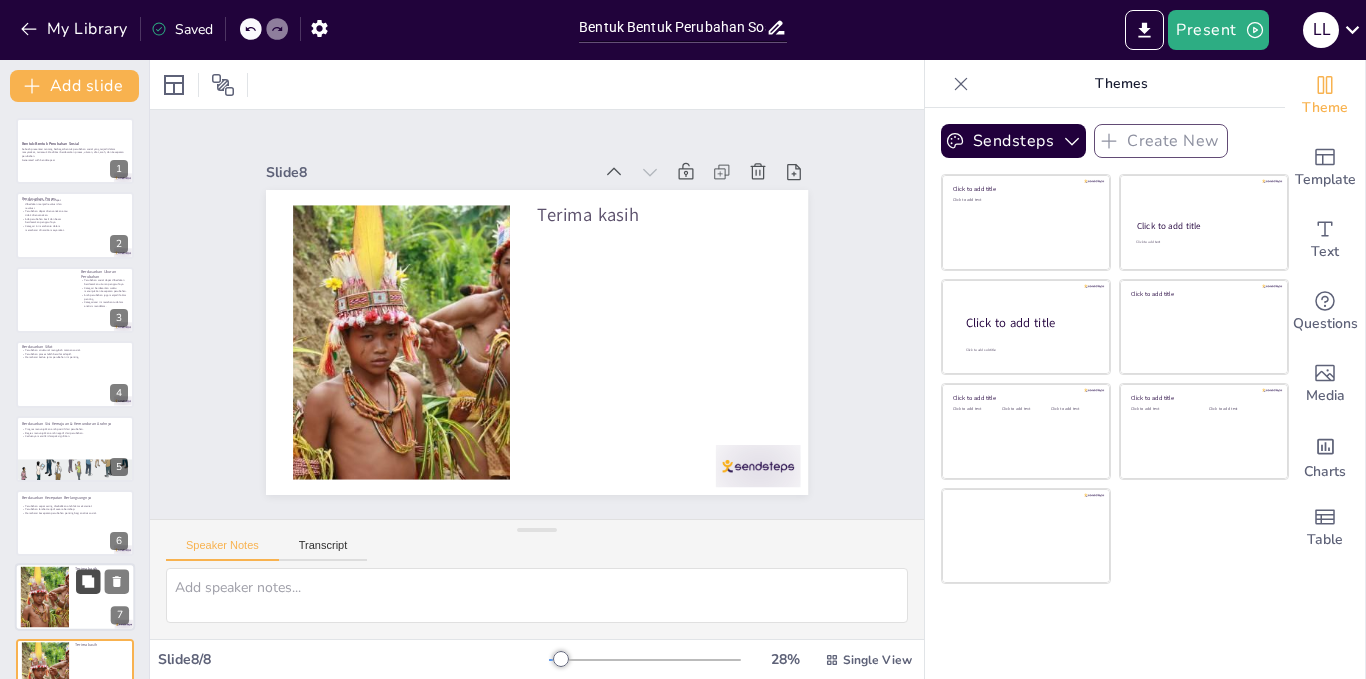 scroll, scrollTop: 42, scrollLeft: 0, axis: vertical 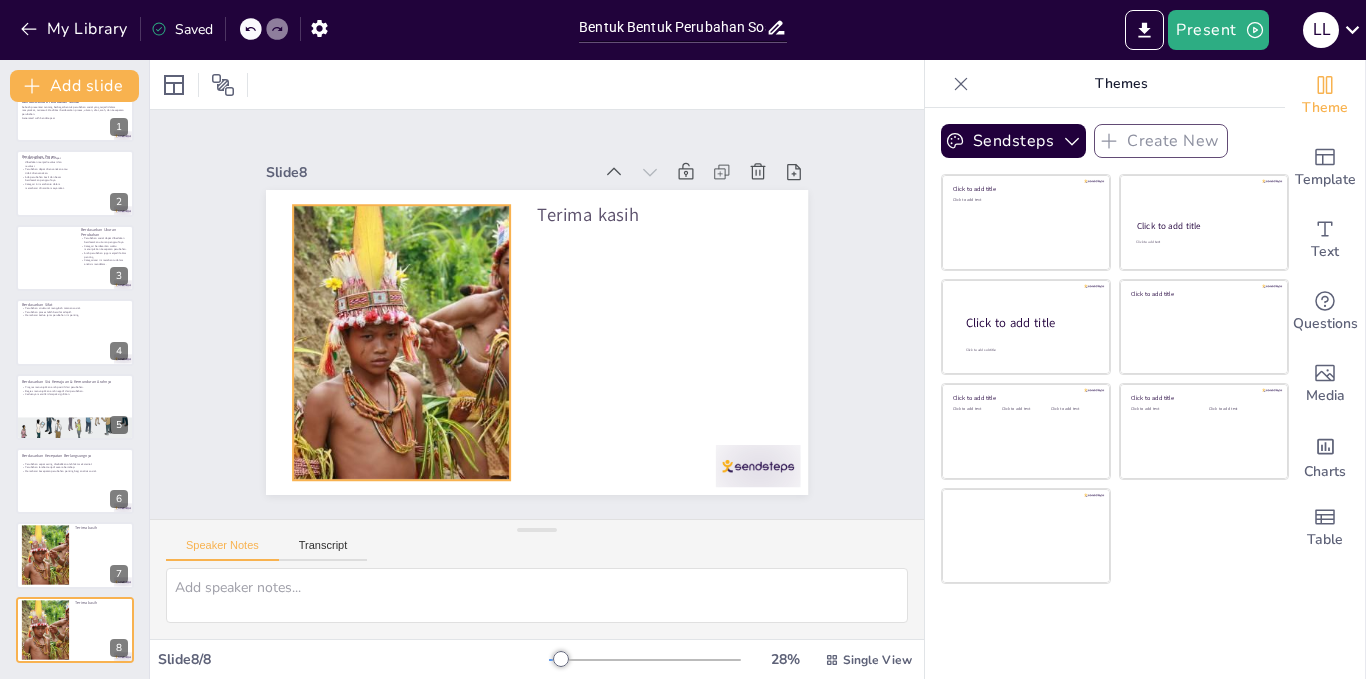 click at bounding box center [401, 342] 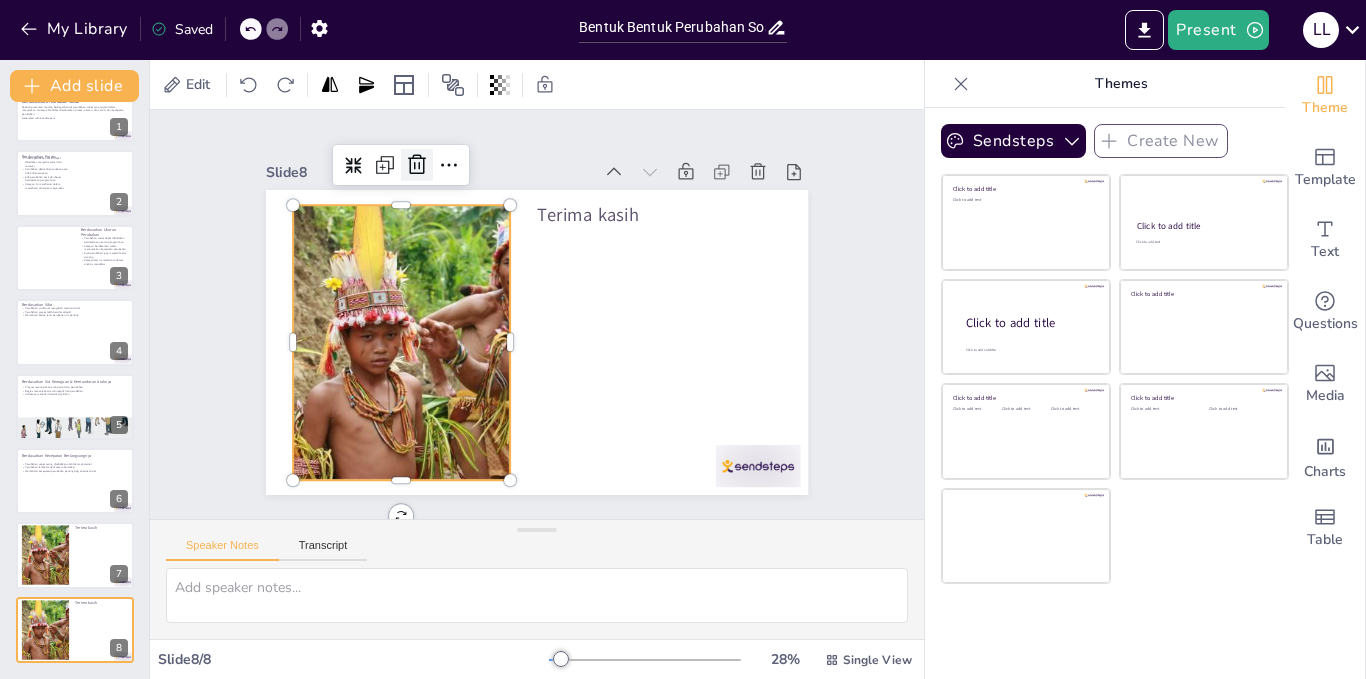 click 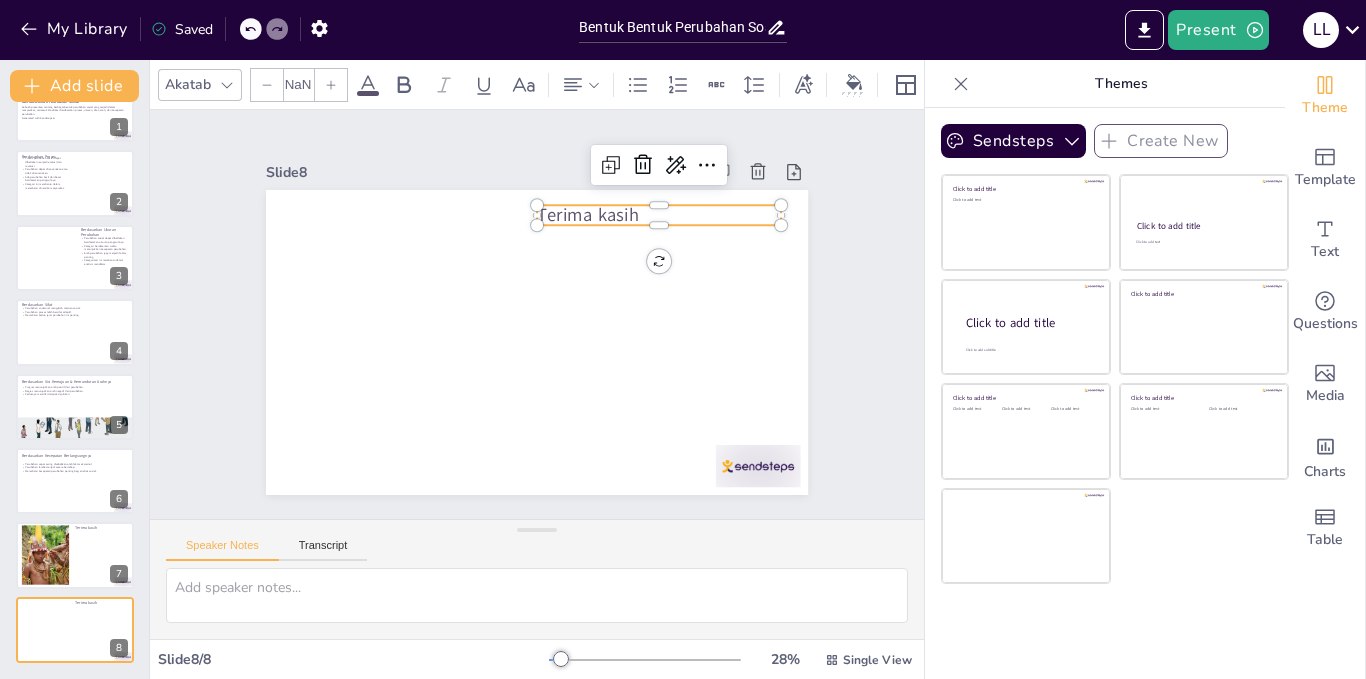 type on "48" 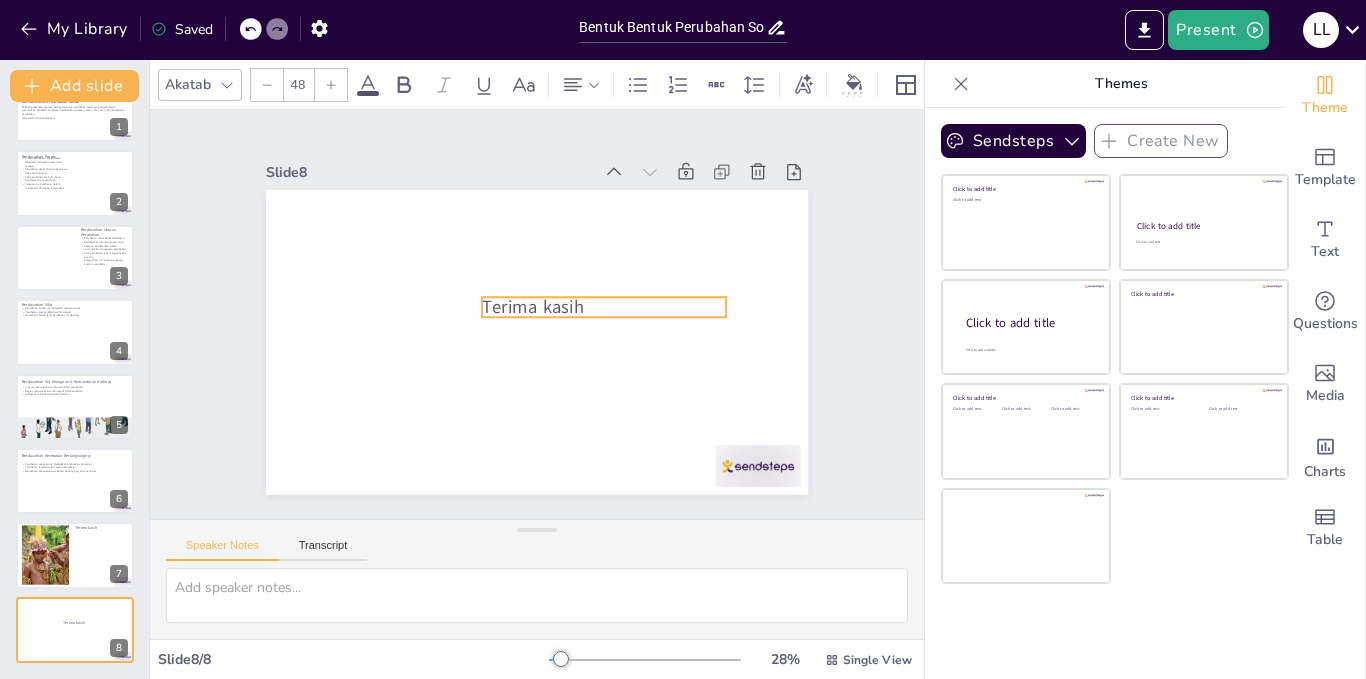 drag, startPoint x: 609, startPoint y: 206, endPoint x: 550, endPoint y: 302, distance: 112.68097 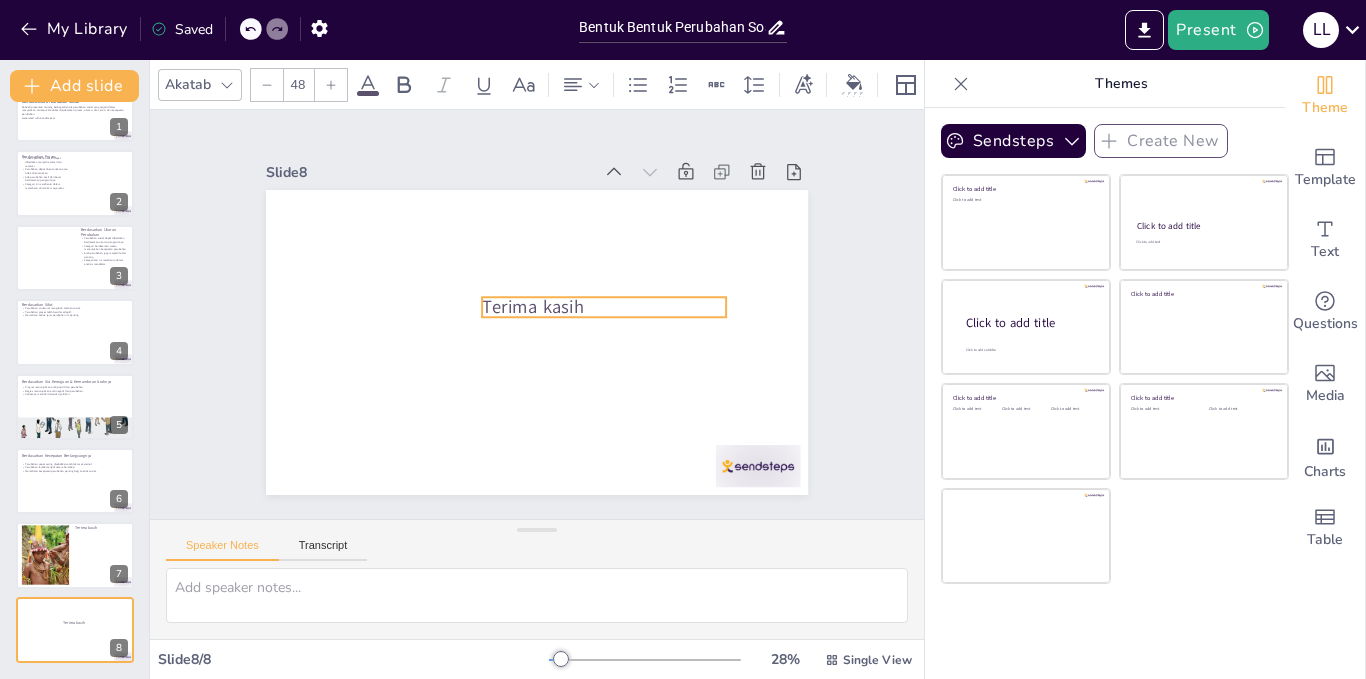 click on "Terima kasih" at bounding box center [604, 307] 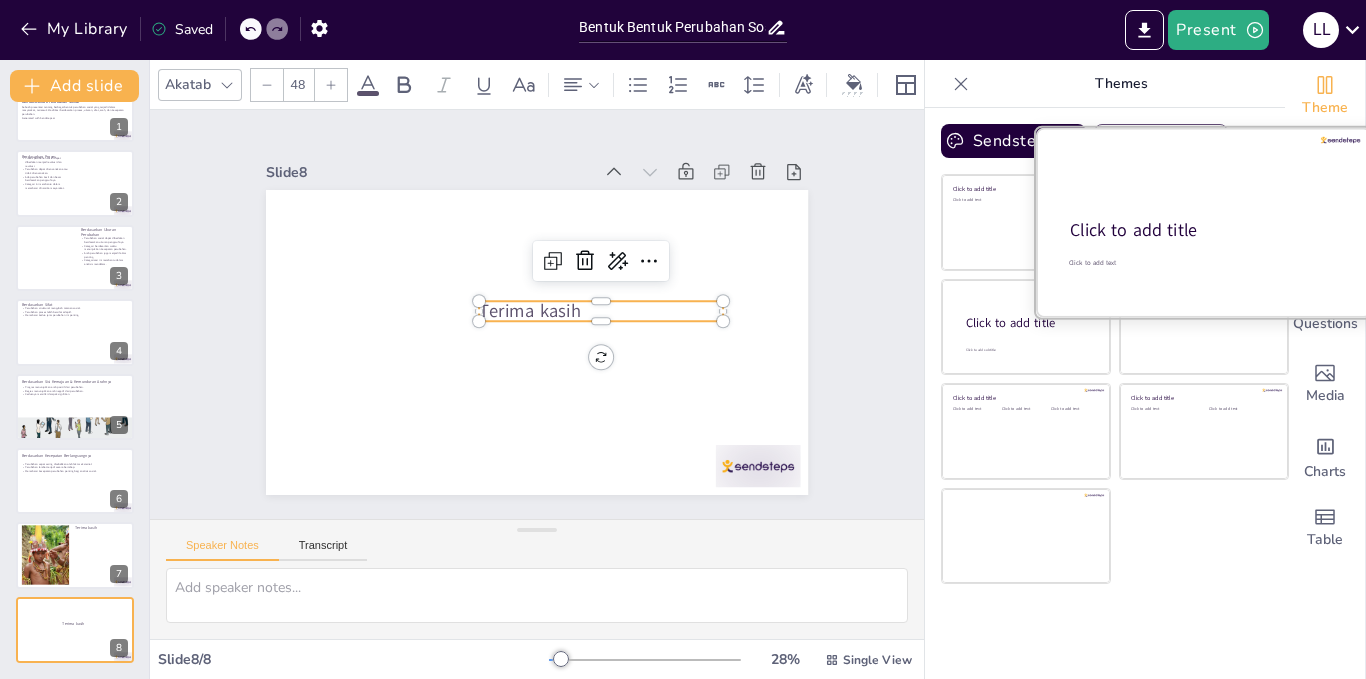 click at bounding box center (1204, 222) 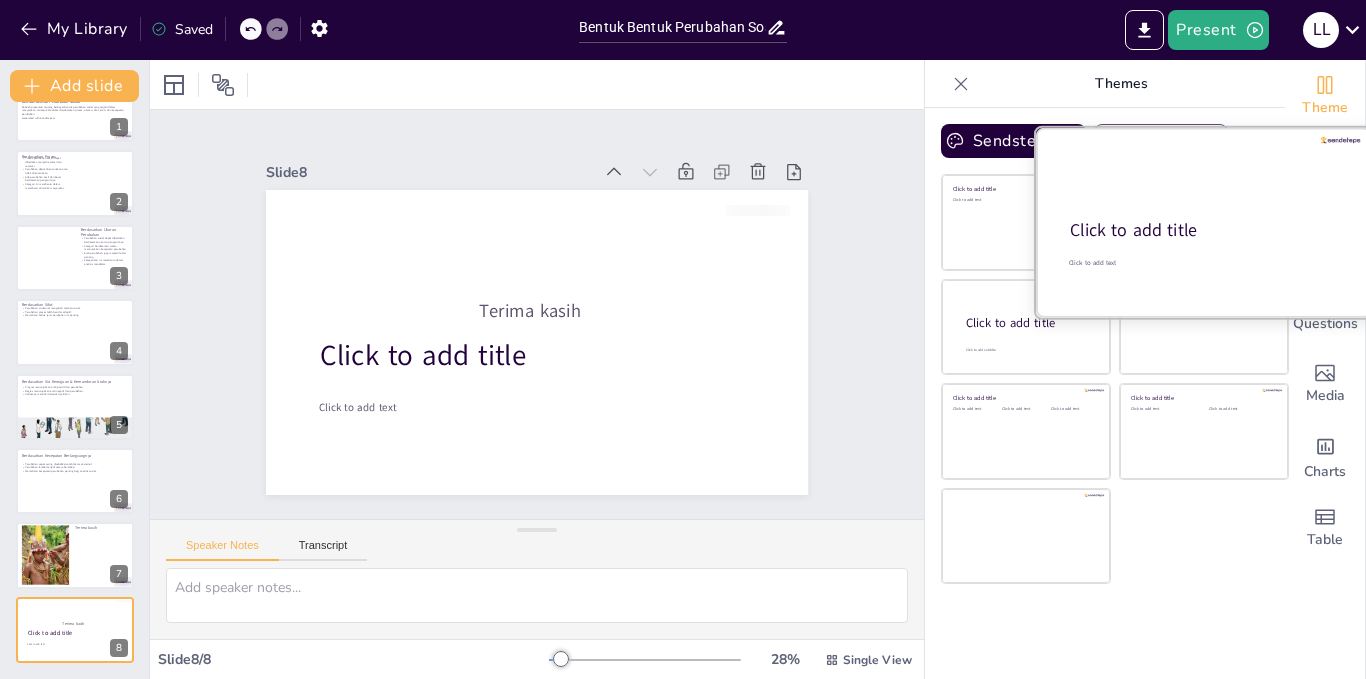 drag, startPoint x: 1130, startPoint y: 167, endPoint x: 1073, endPoint y: 206, distance: 69.065186 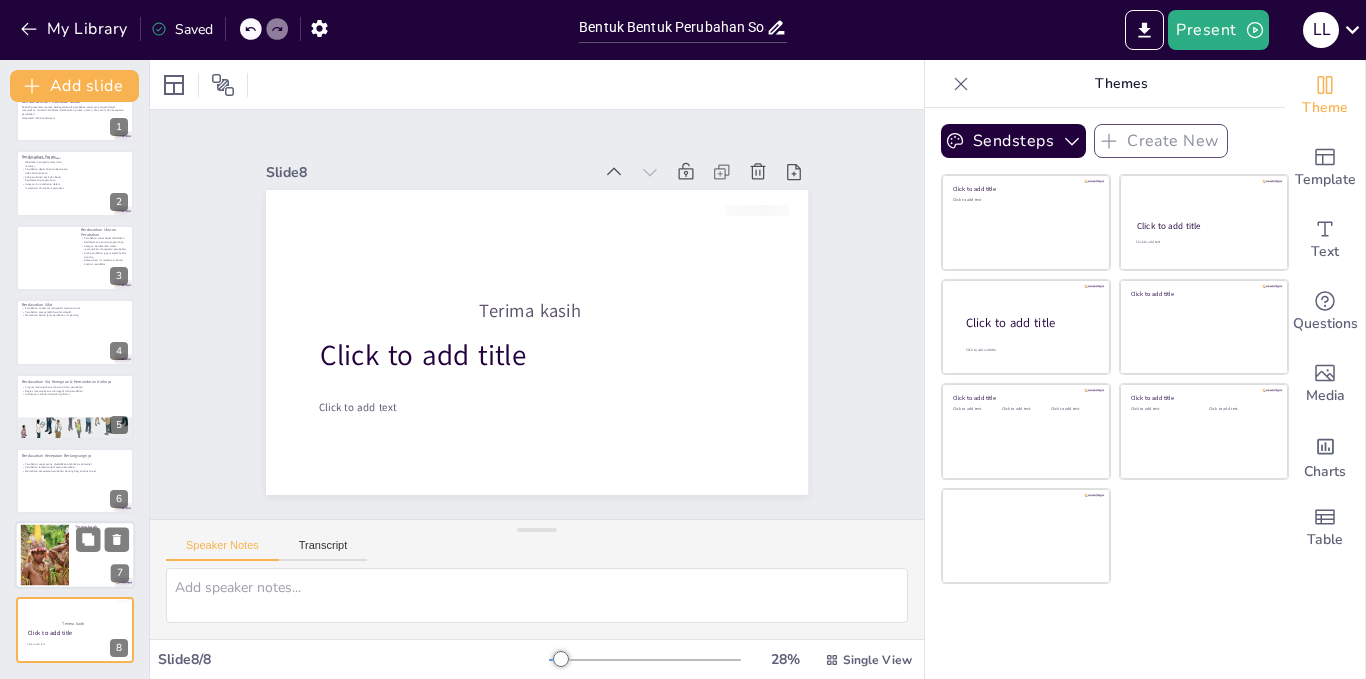 click at bounding box center [75, 556] 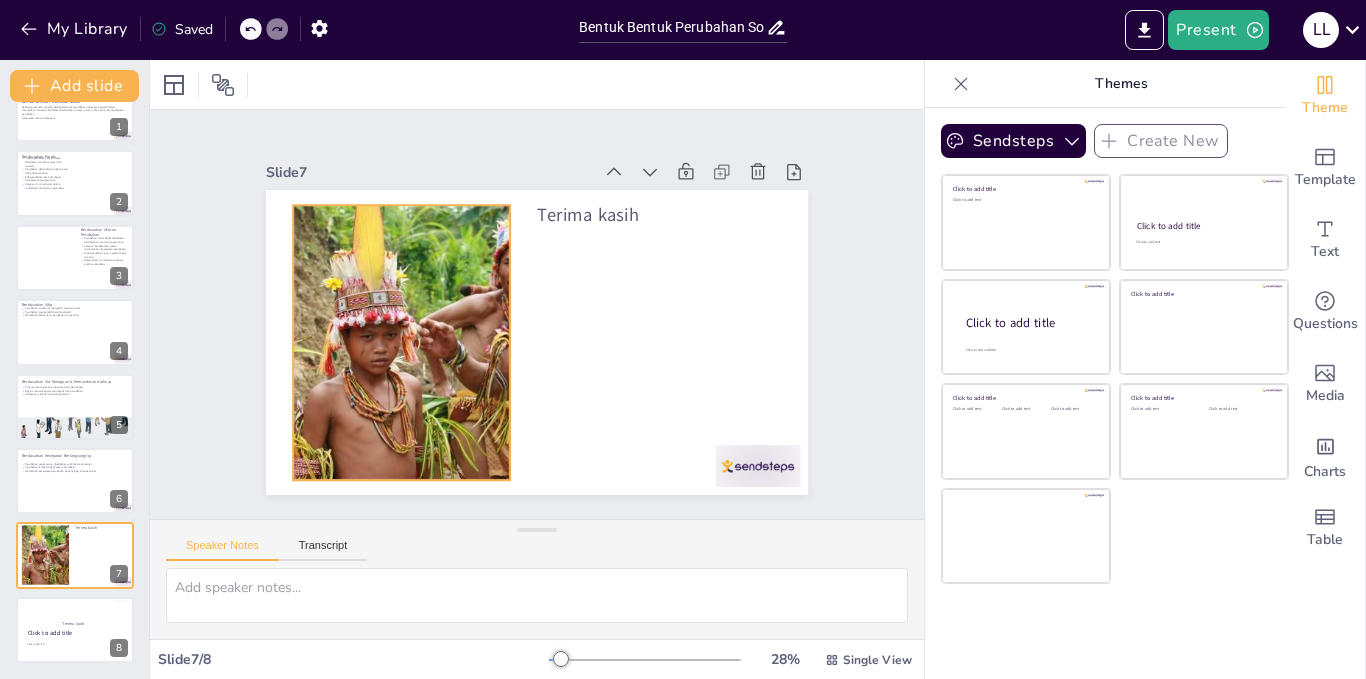 click at bounding box center (401, 342) 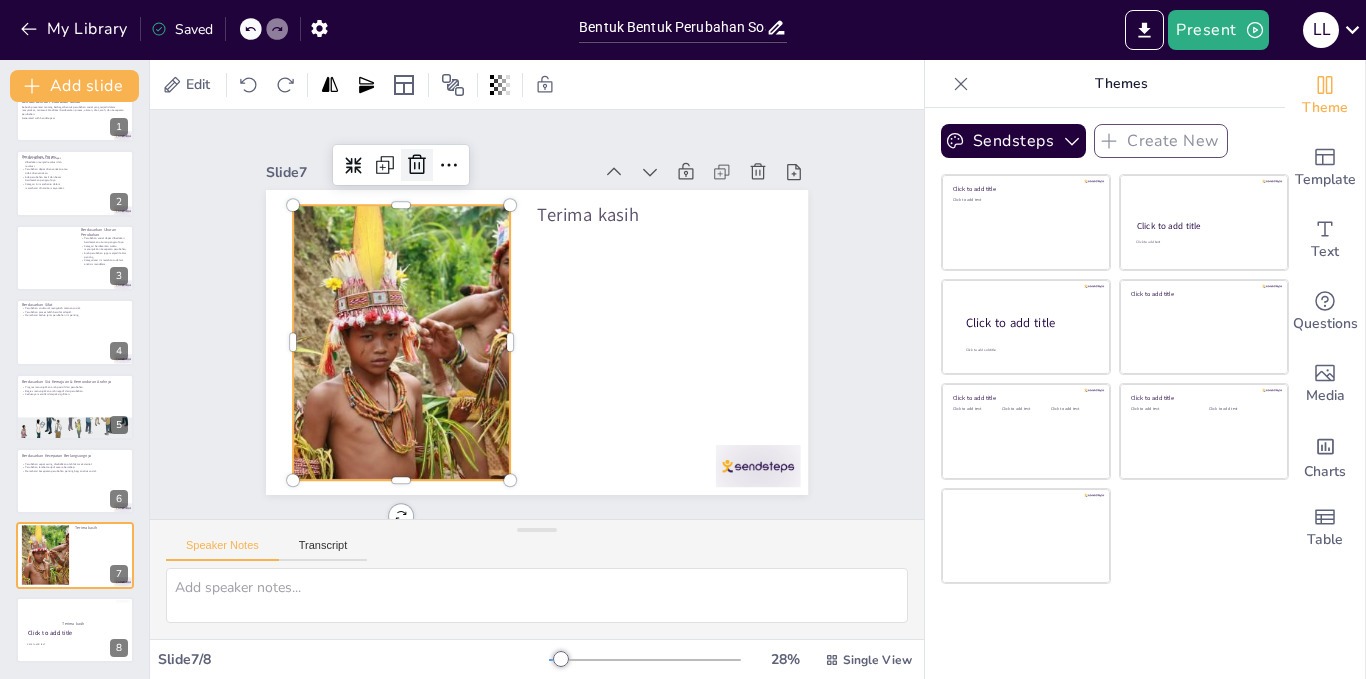 click 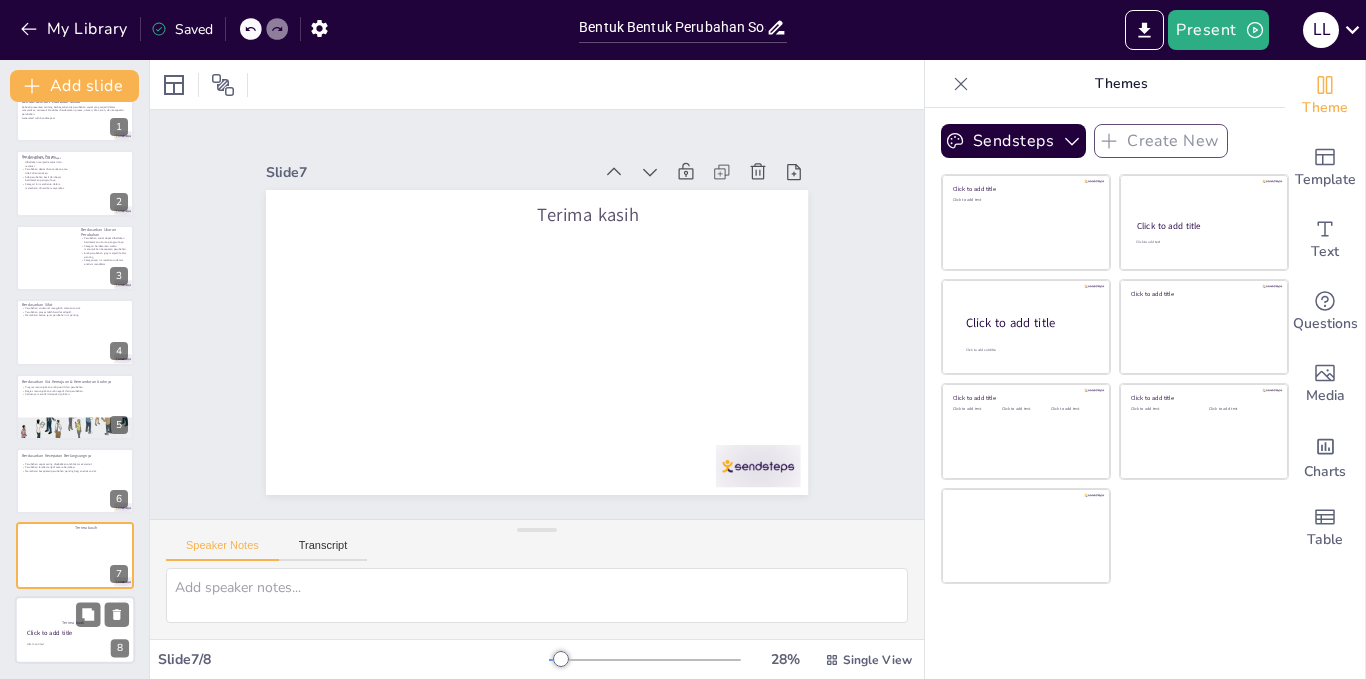 click at bounding box center (75, 630) 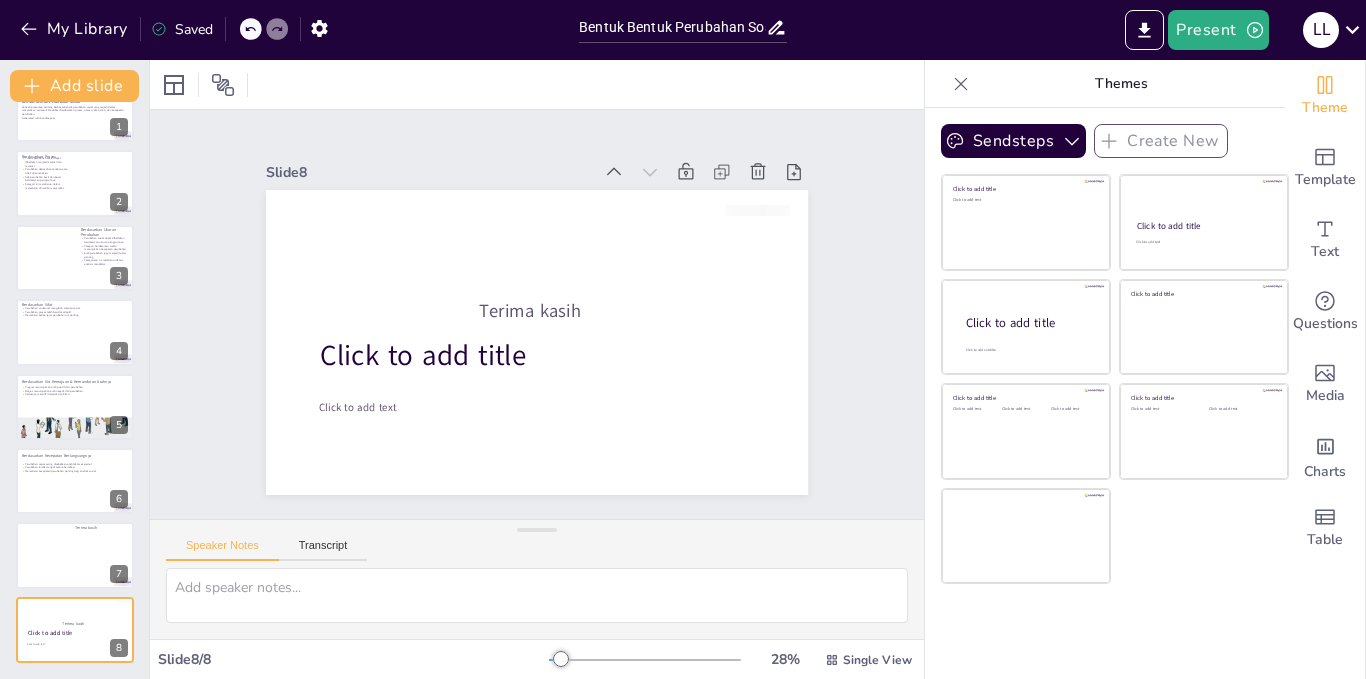 drag, startPoint x: 81, startPoint y: 605, endPoint x: 597, endPoint y: 529, distance: 521.5669 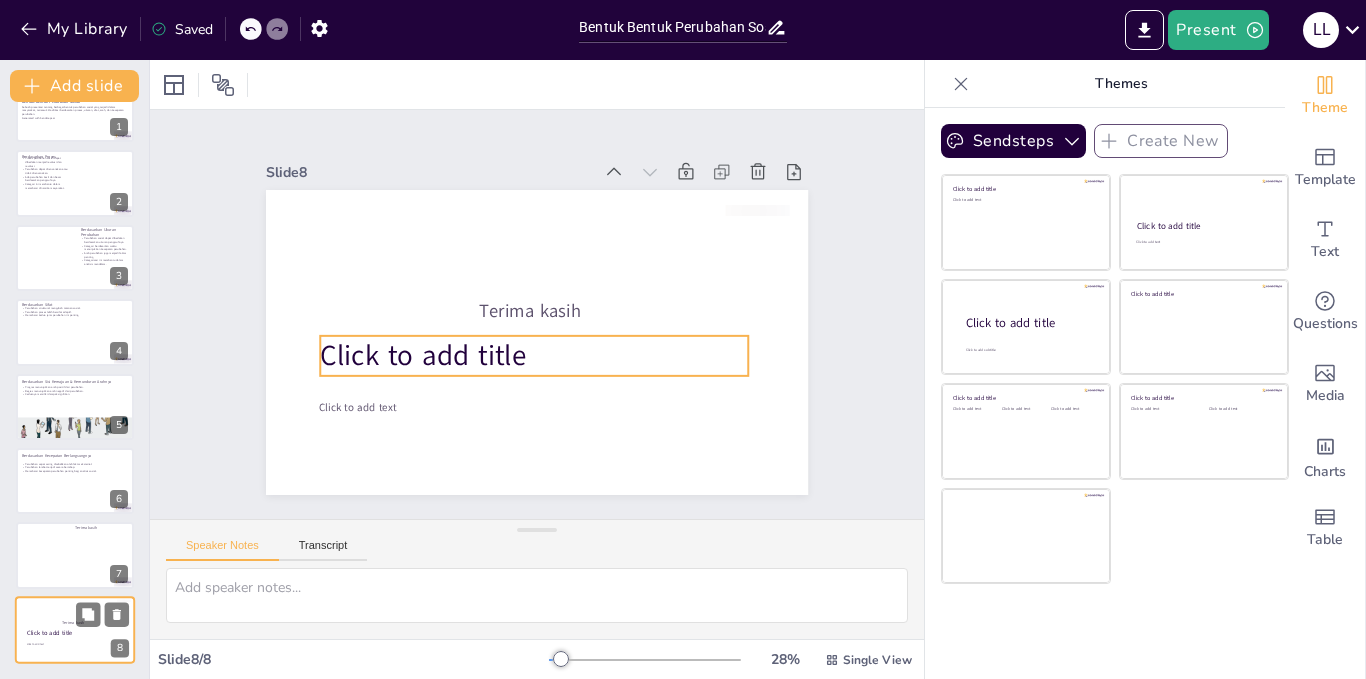 click on "Click to add title" at bounding box center [50, 632] 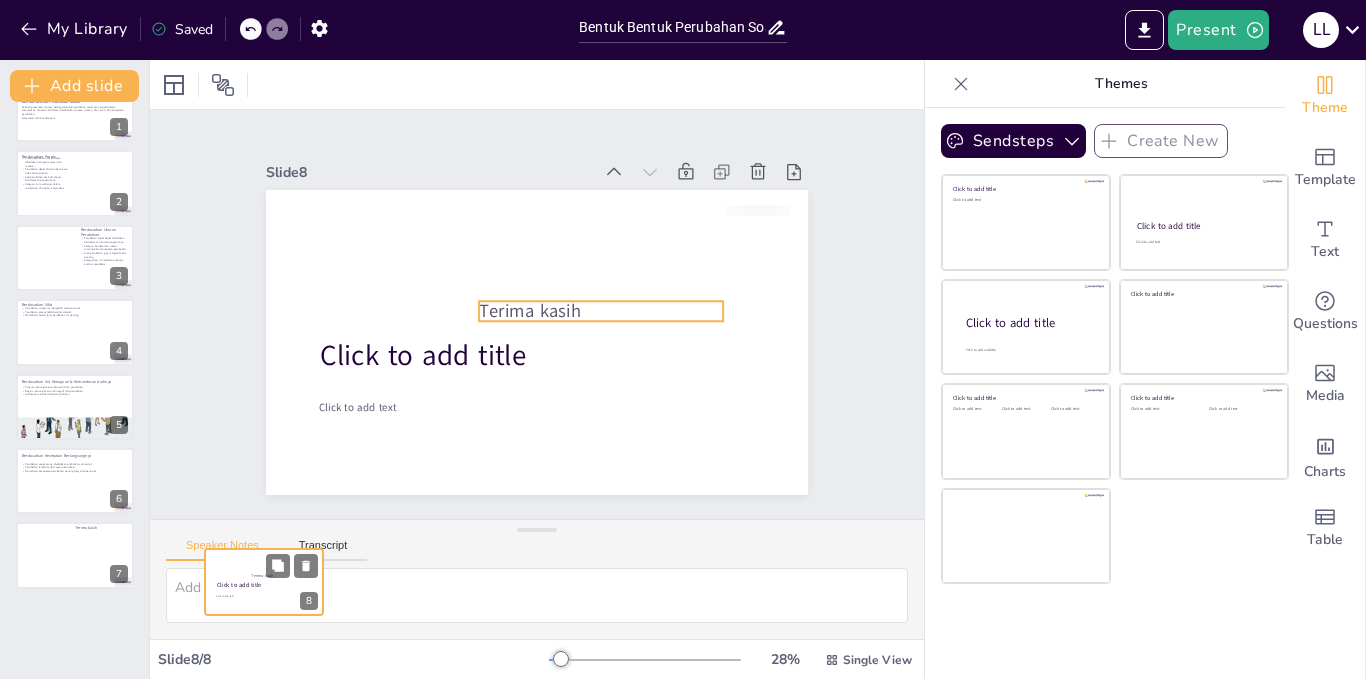 drag, startPoint x: 74, startPoint y: 618, endPoint x: 266, endPoint y: 571, distance: 197.66891 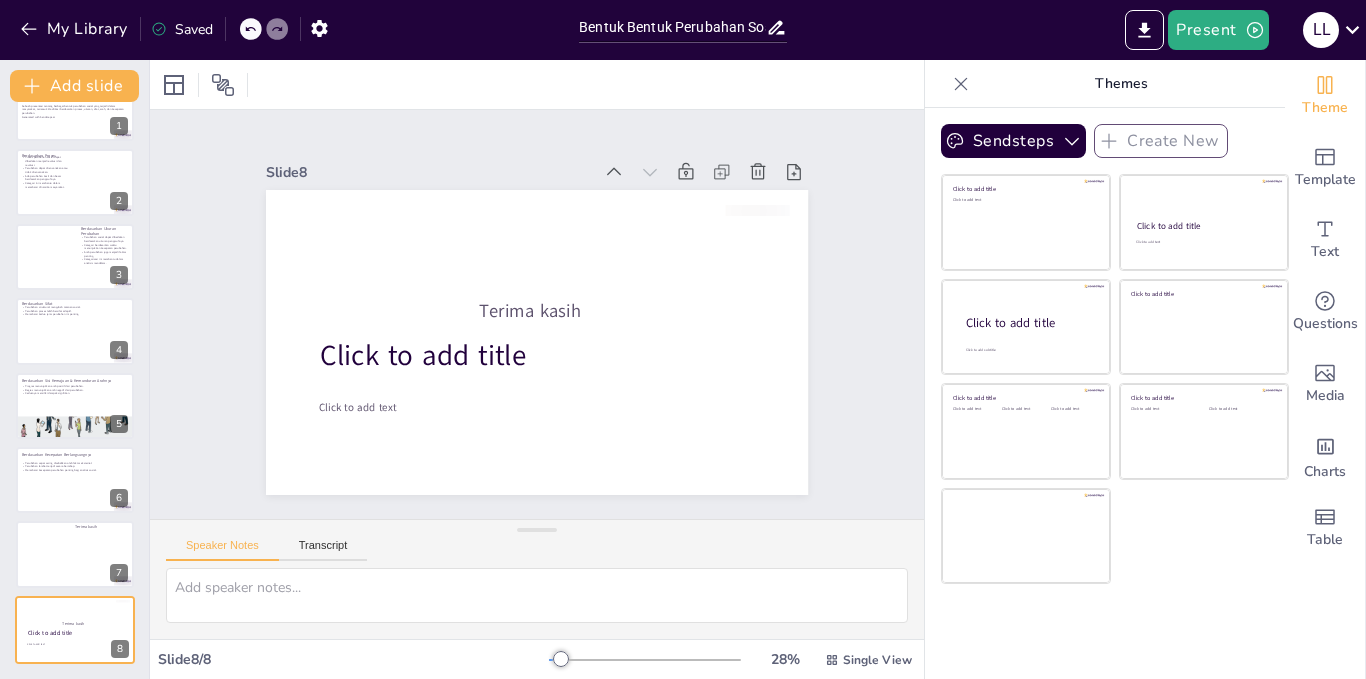 scroll, scrollTop: 42, scrollLeft: 0, axis: vertical 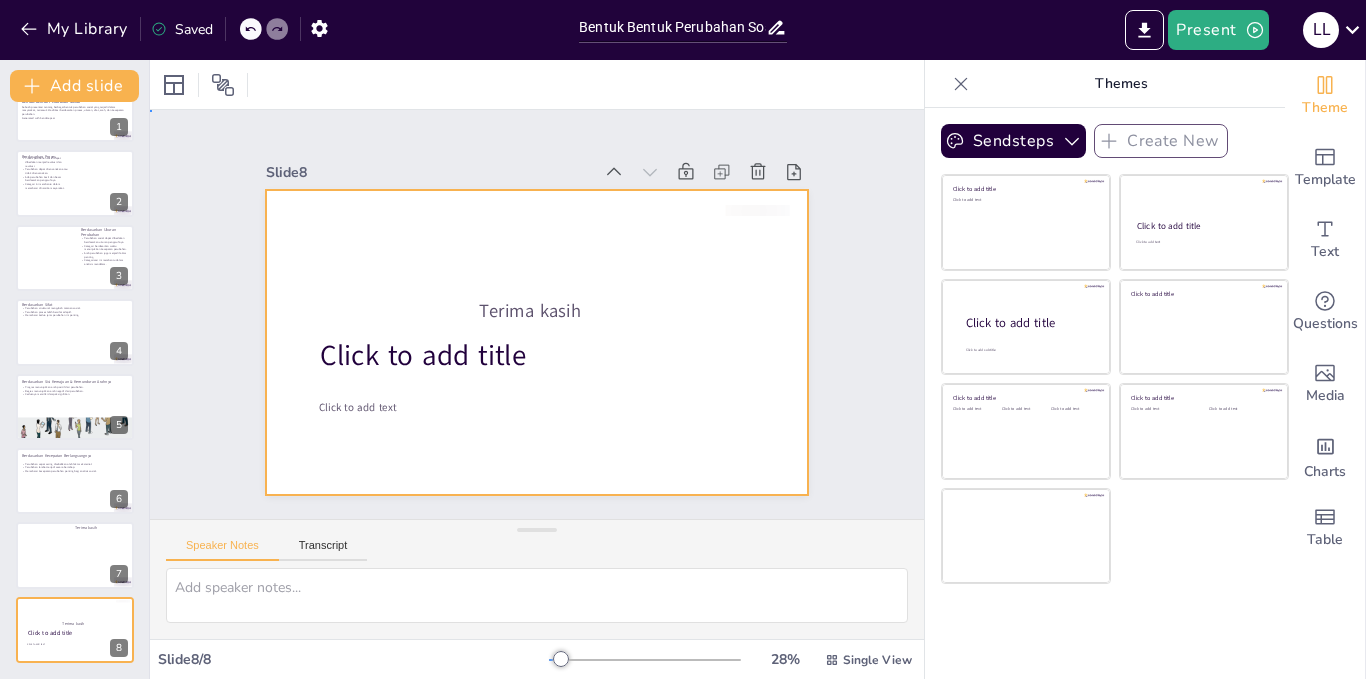click at bounding box center [537, 342] 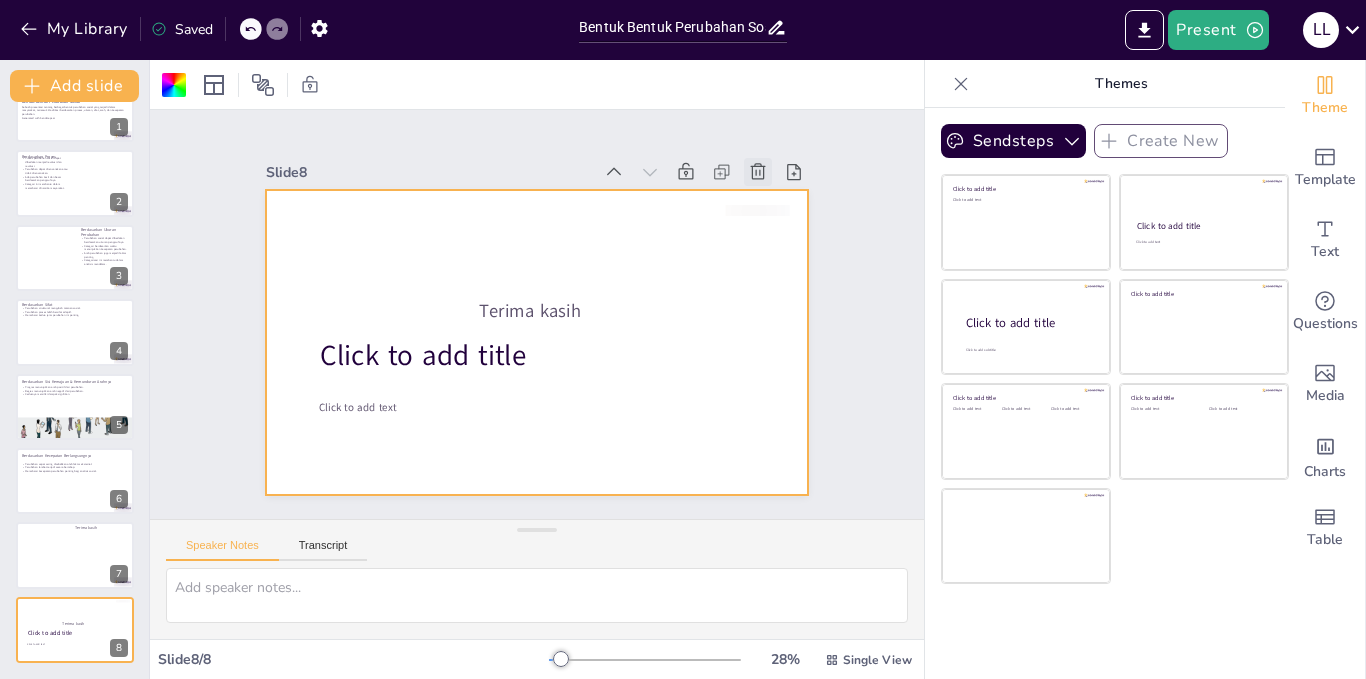 click 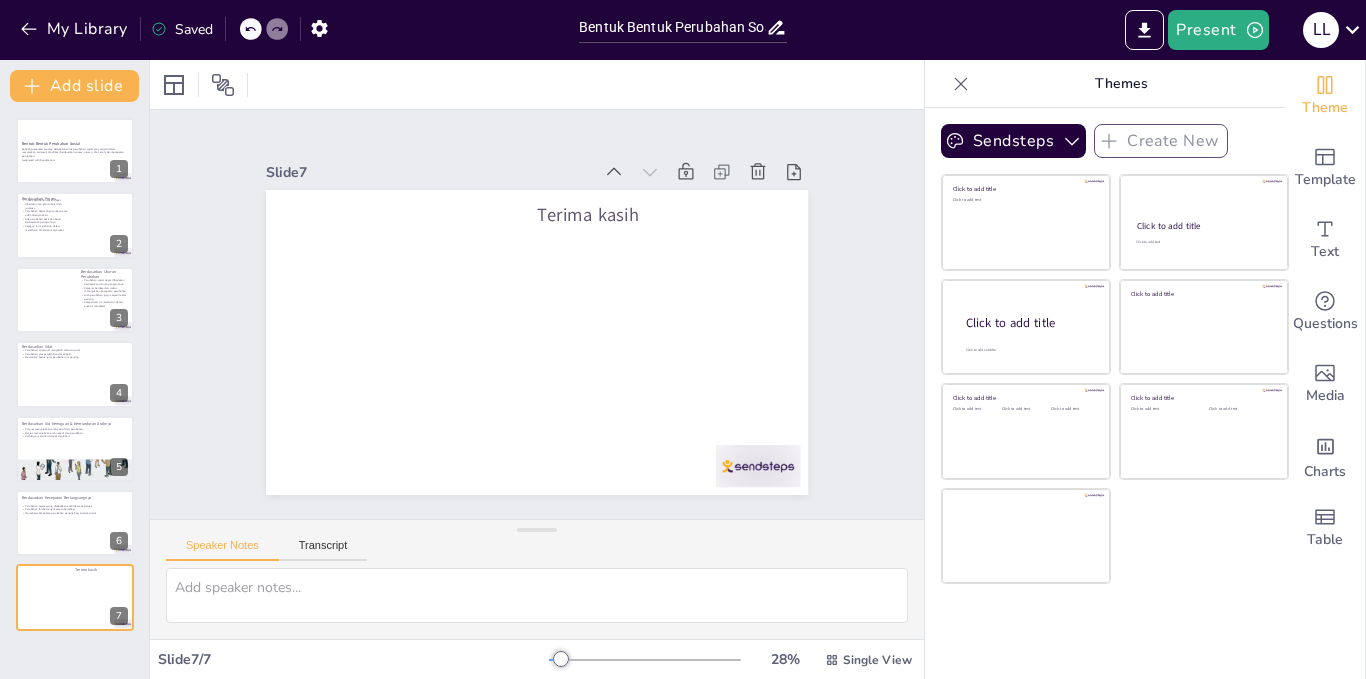 scroll, scrollTop: 0, scrollLeft: 0, axis: both 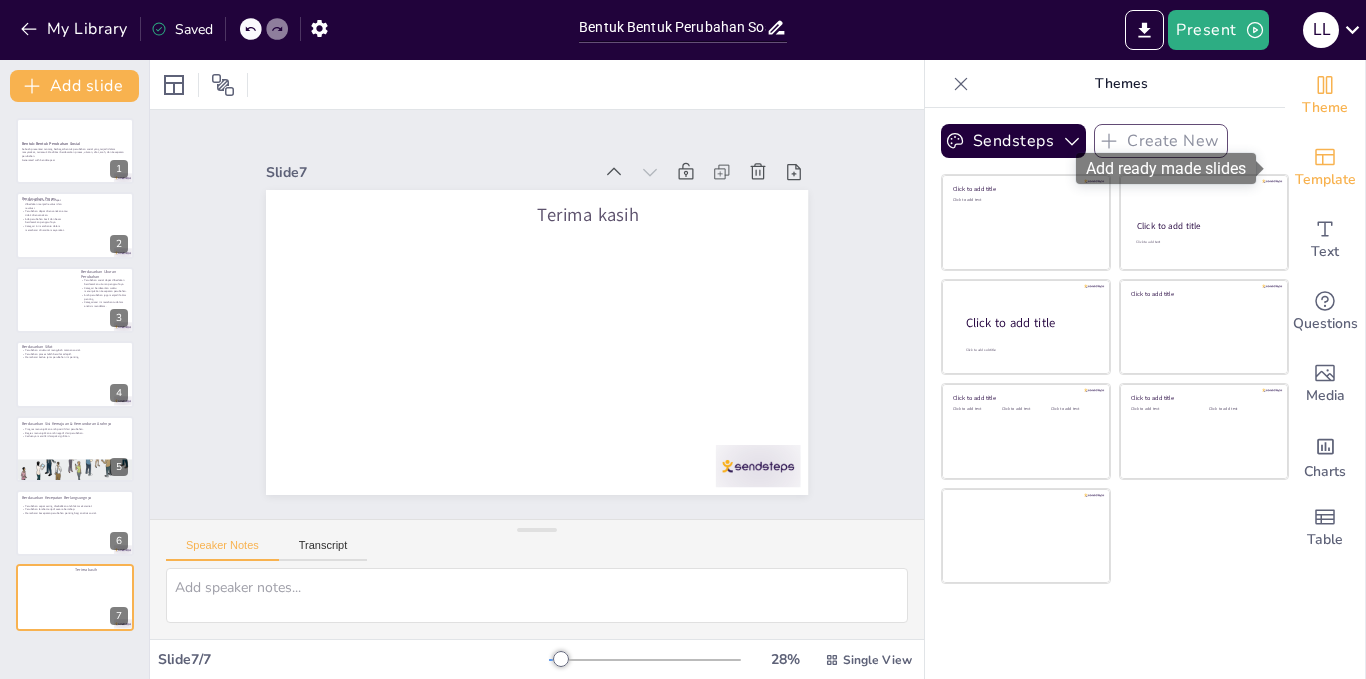 click on "Template" at bounding box center (1325, 180) 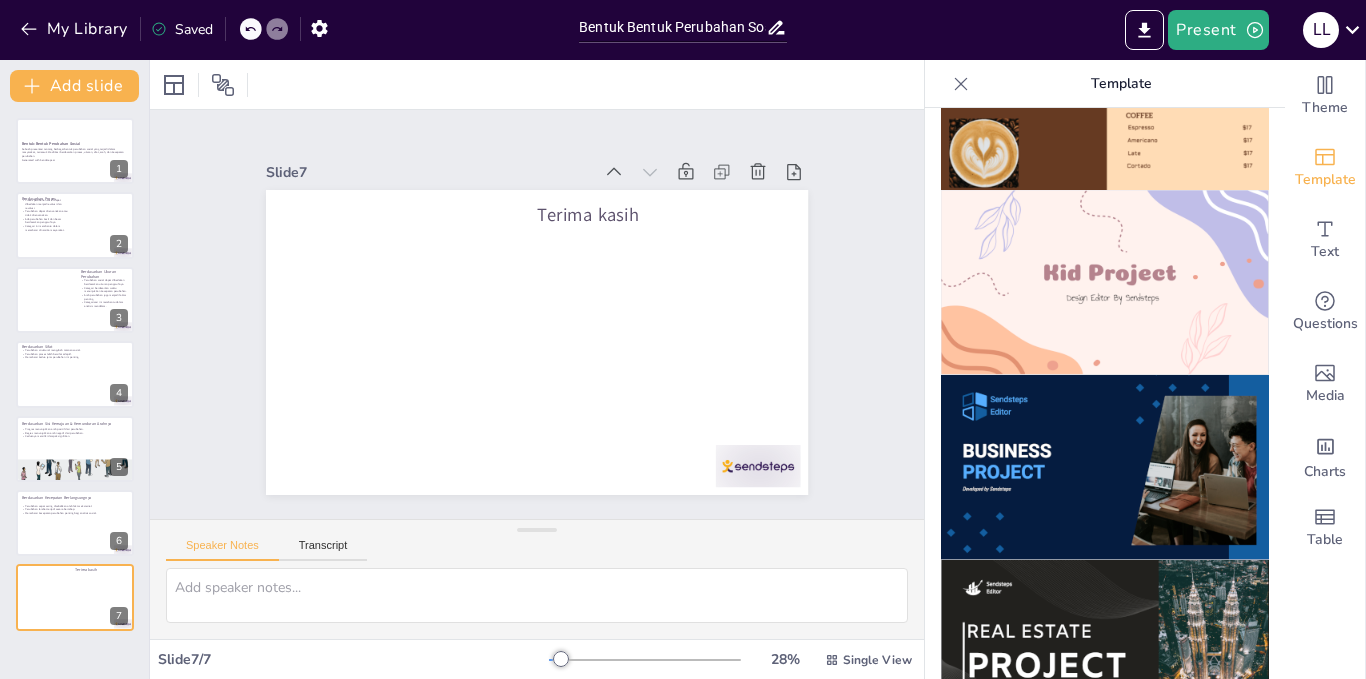 scroll, scrollTop: 1369, scrollLeft: 0, axis: vertical 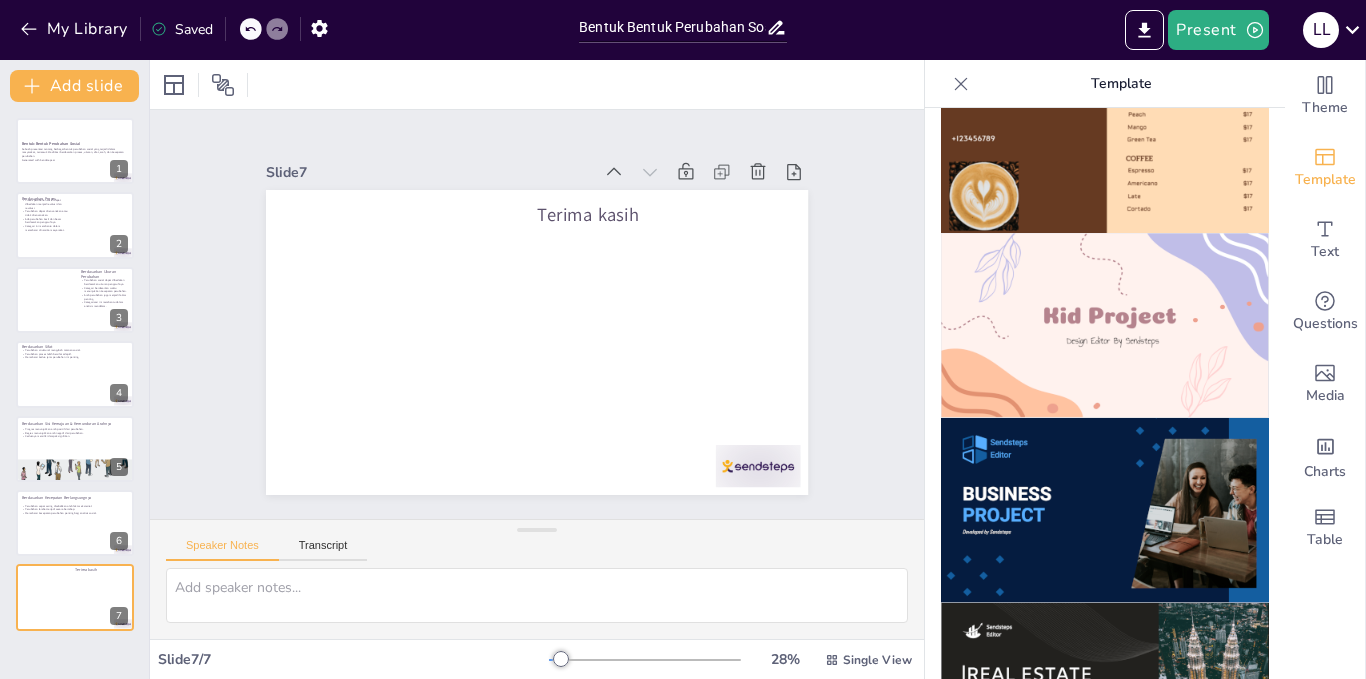 click at bounding box center [1105, 325] 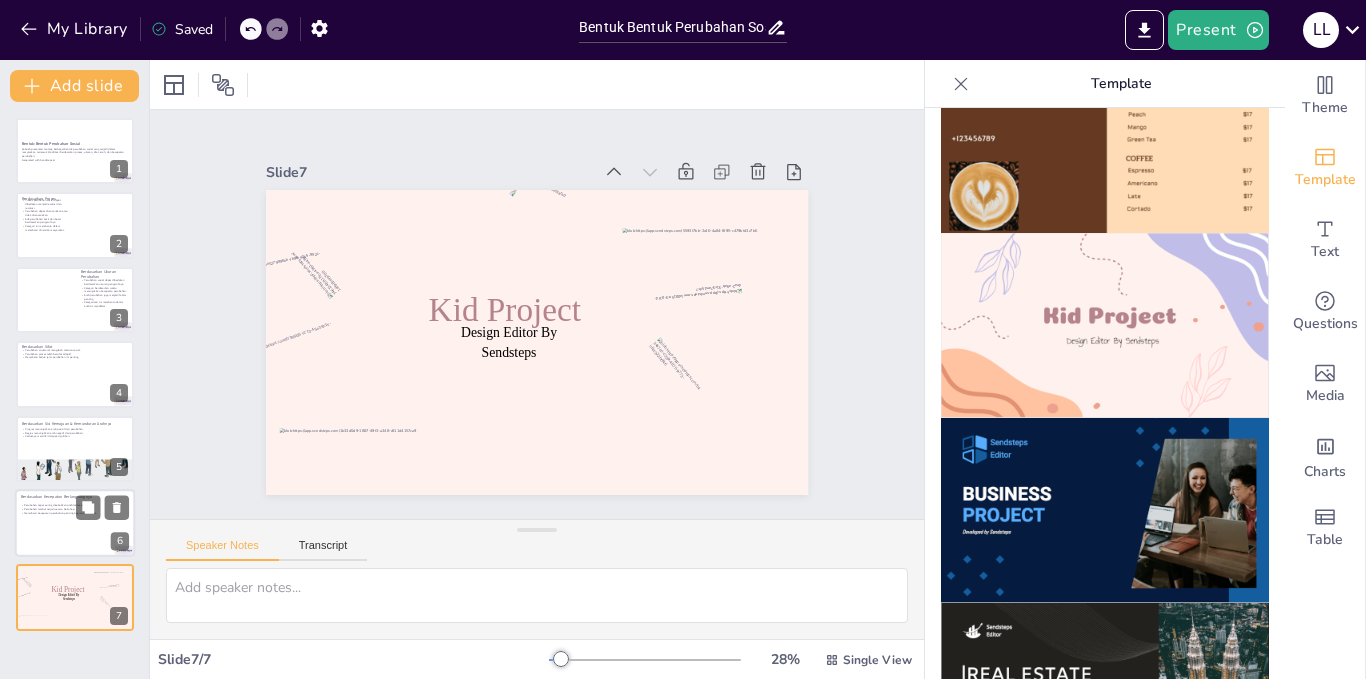 click at bounding box center [75, 523] 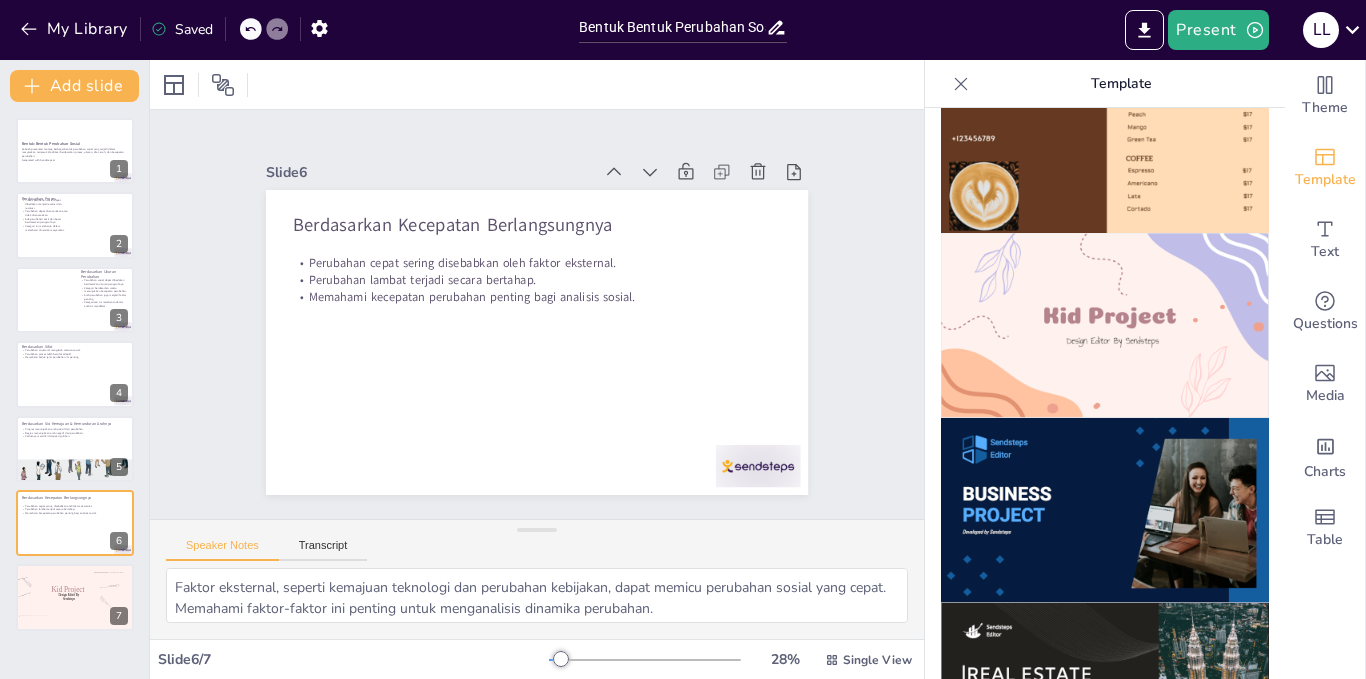 click at bounding box center [1105, 325] 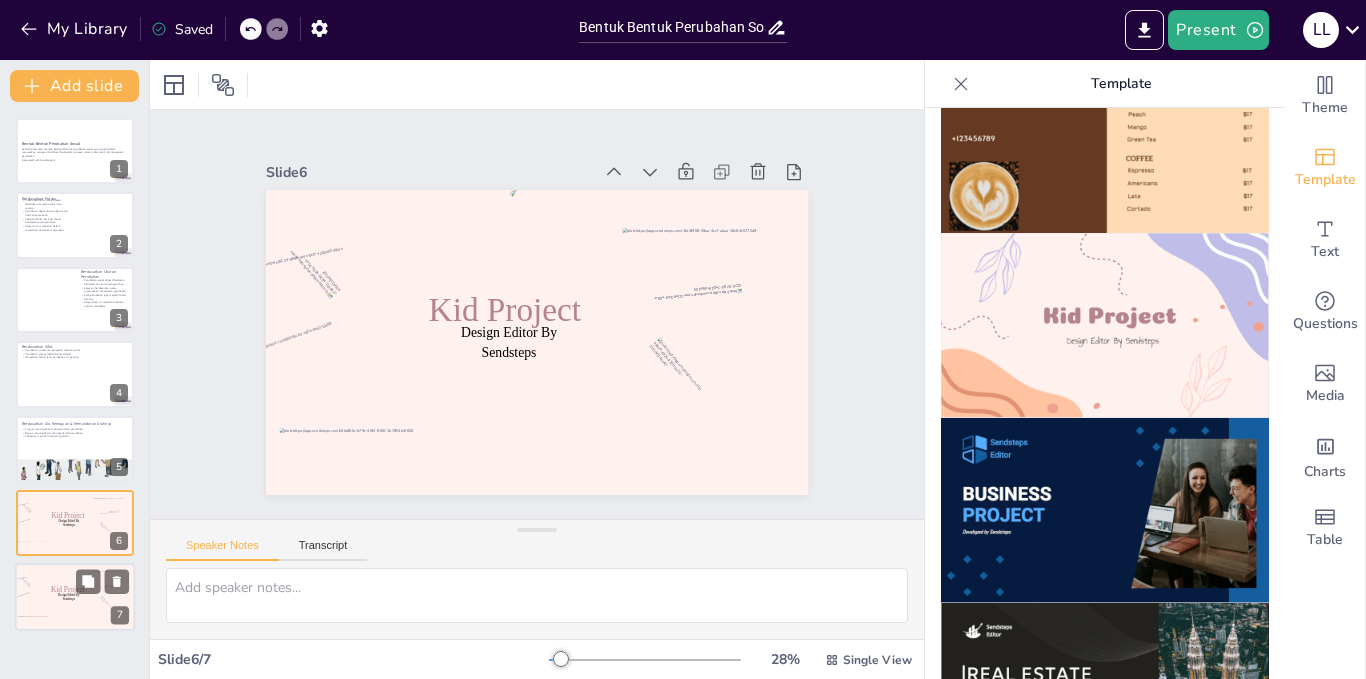 click at bounding box center [97, 610] 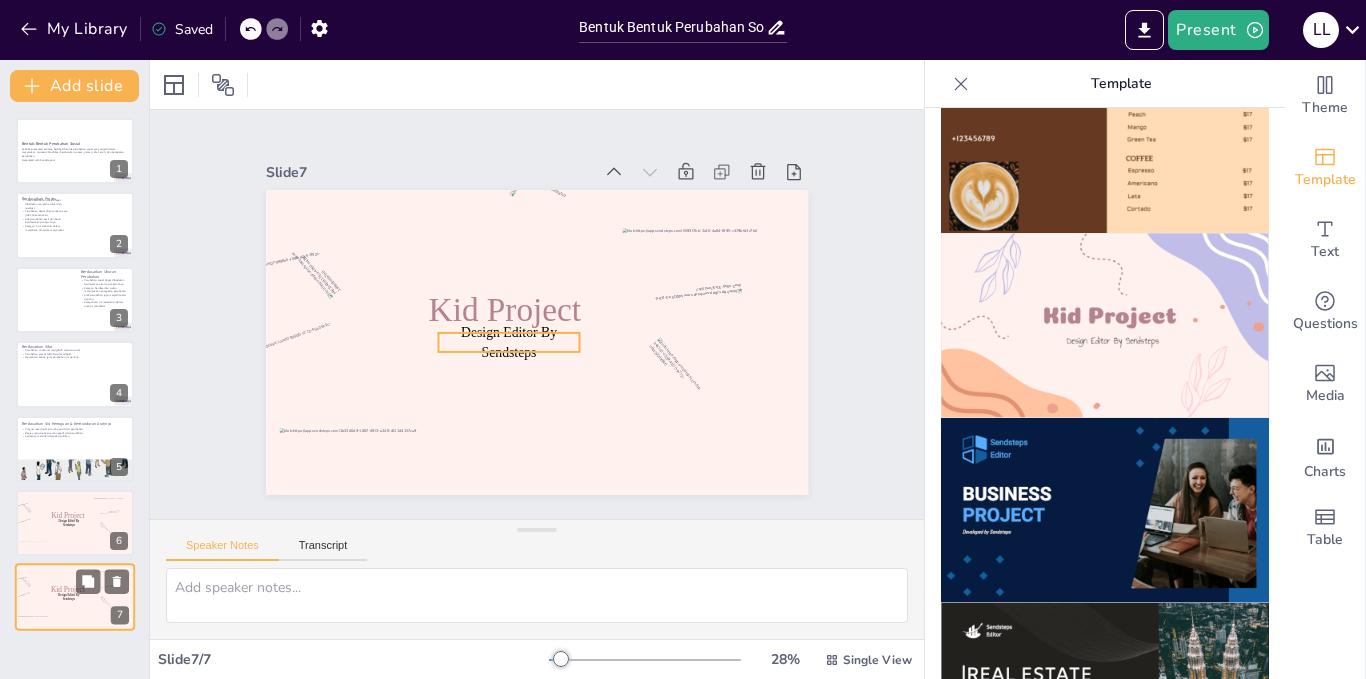 click on "Design Editor By Sendsteps" at bounding box center [68, 597] 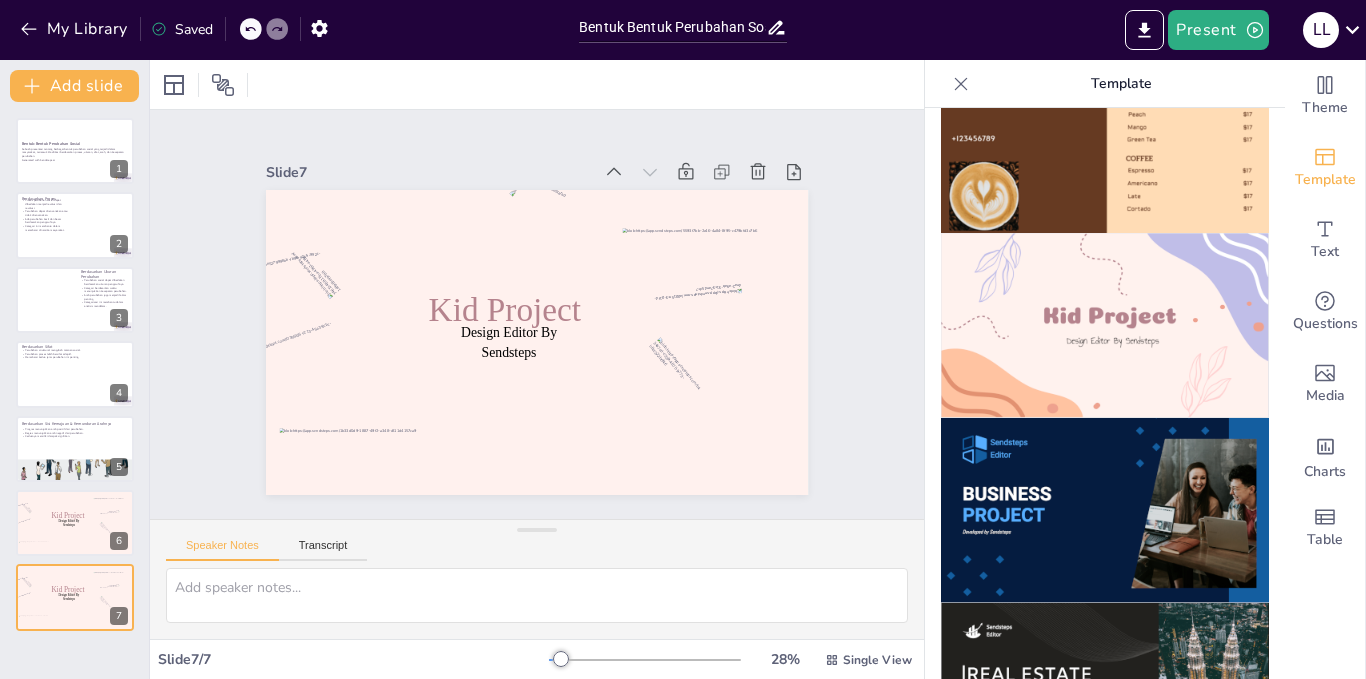 click 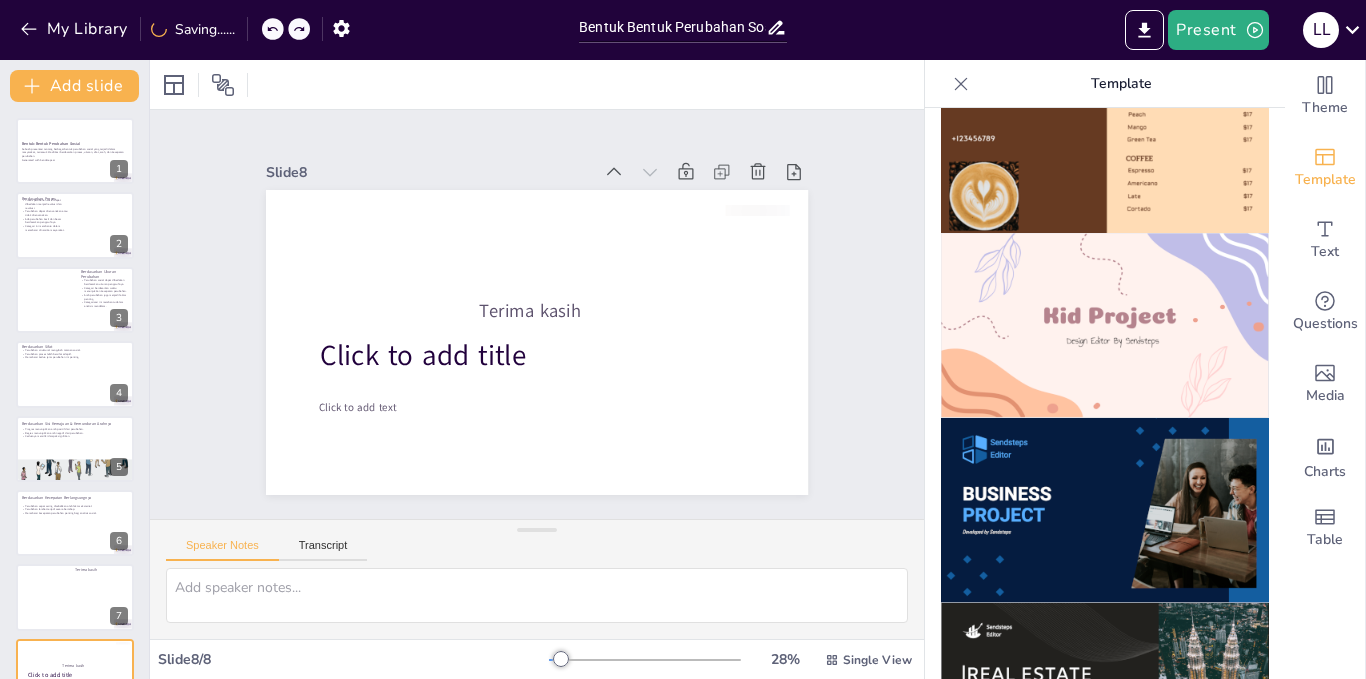 click on "My Library Saving......" at bounding box center (180, 28) 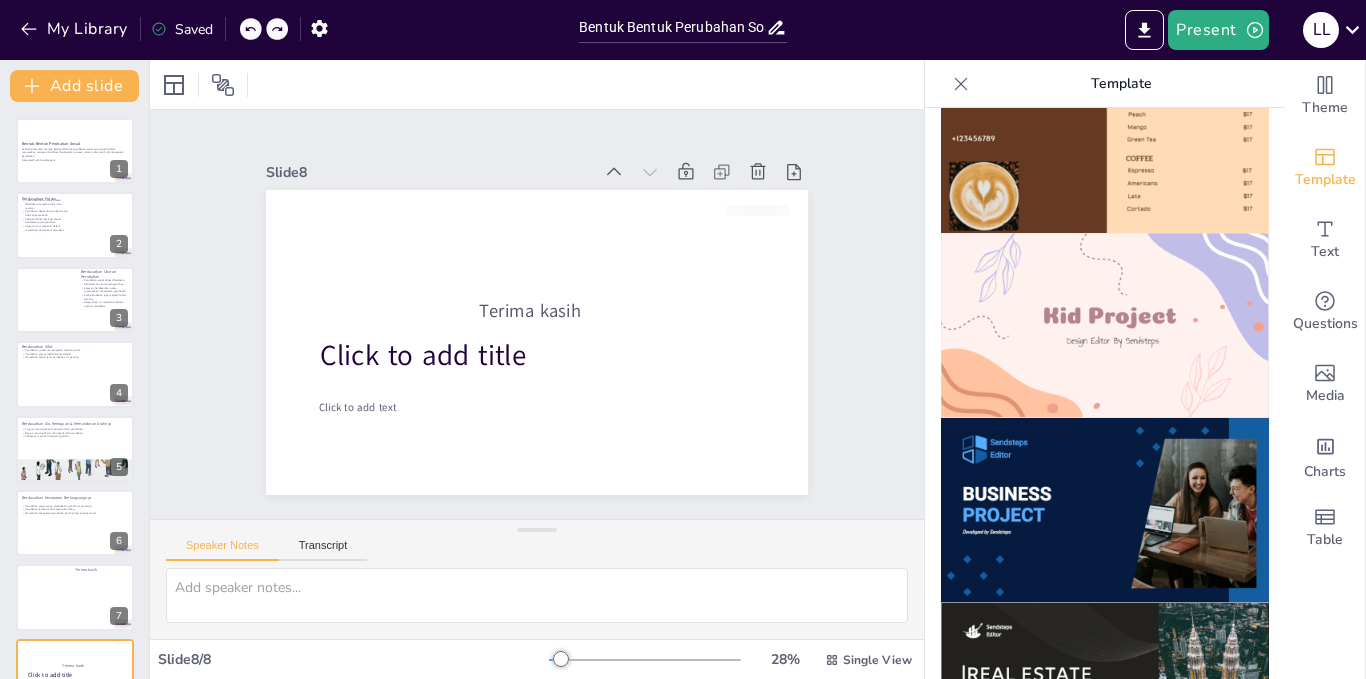 click 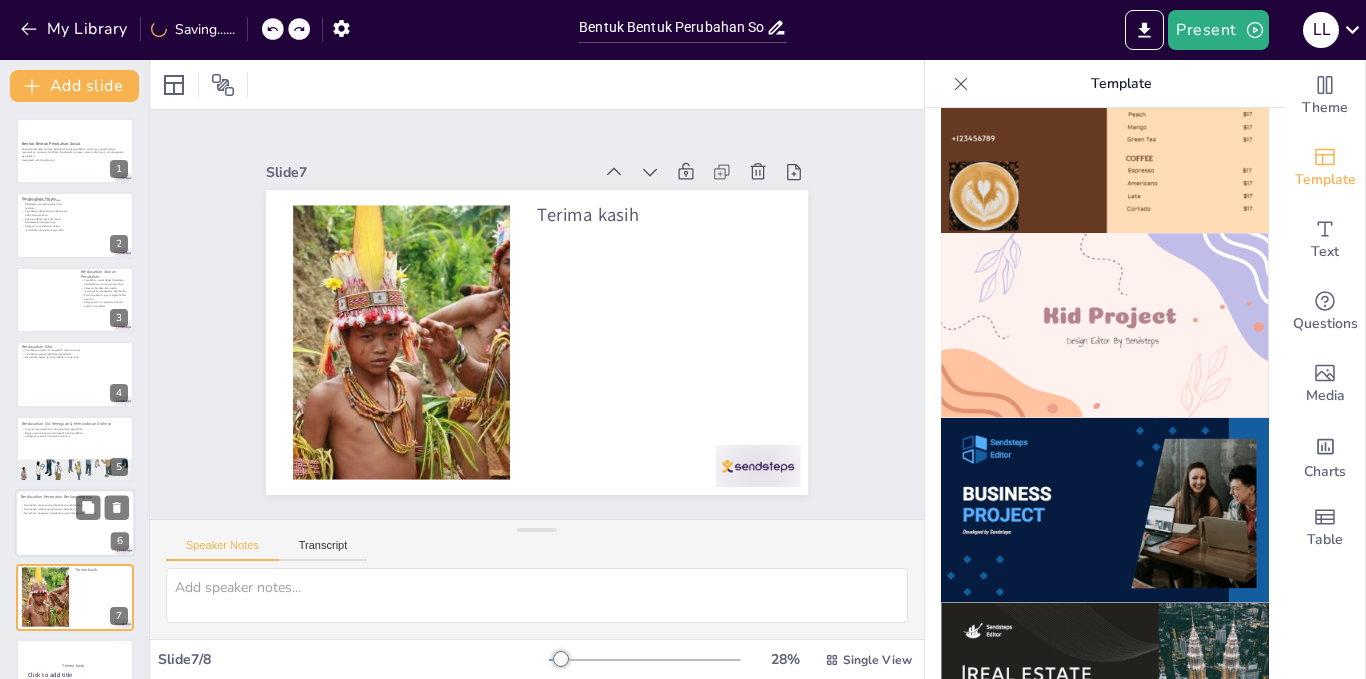 click at bounding box center (75, 523) 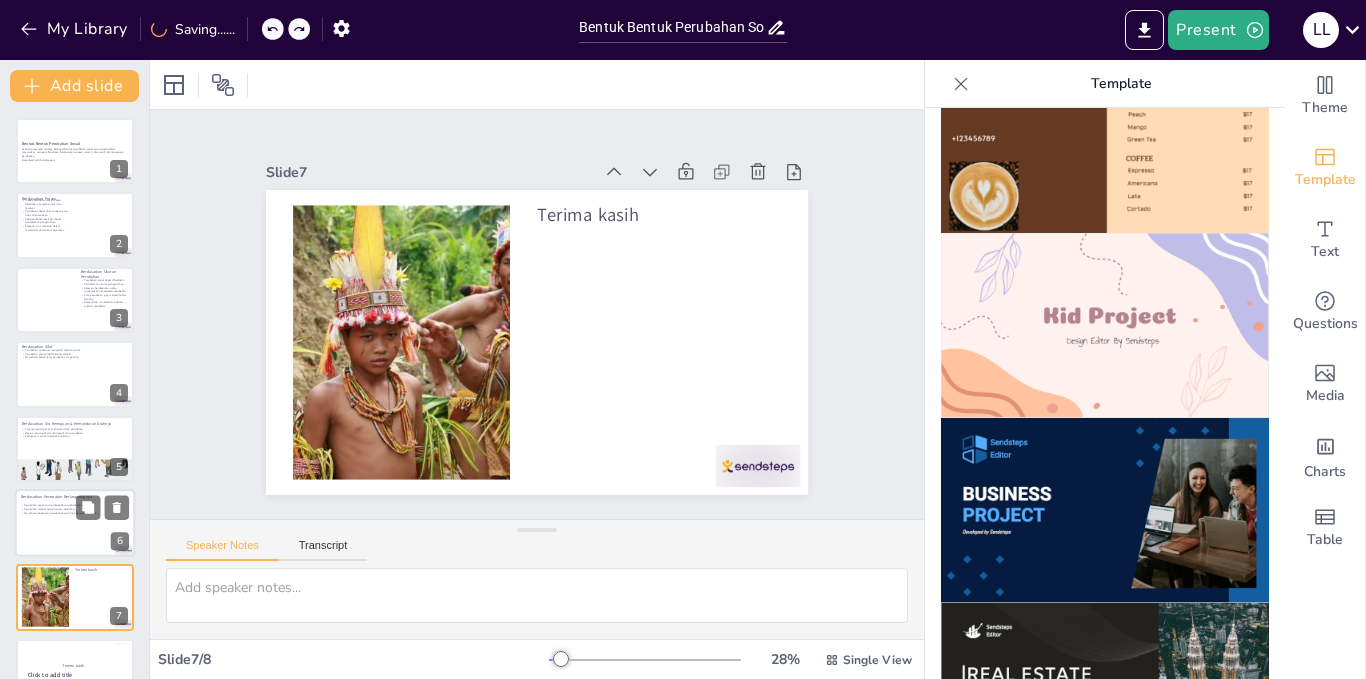 type on "Faktor eksternal, seperti kemajuan teknologi dan perubahan kebijakan, dapat memicu perubahan sosial yang cepat. Memahami faktor-faktor ini penting untuk menganalisis dinamika perubahan.
Perubahan yang berlangsung lambat biasanya merupakan hasil dari proses adaptasi yang berkelanjutan dalam masyarakat. Ini membantu kita memahami bagaimana masyarakat bertransformasi seiring waktu.
Dengan memahami kecepatan perubahan, kita dapat lebih baik menganalisis dampak sosial dan bagaimana masyarakat beradaptasi dengan perubahan yang terjadi." 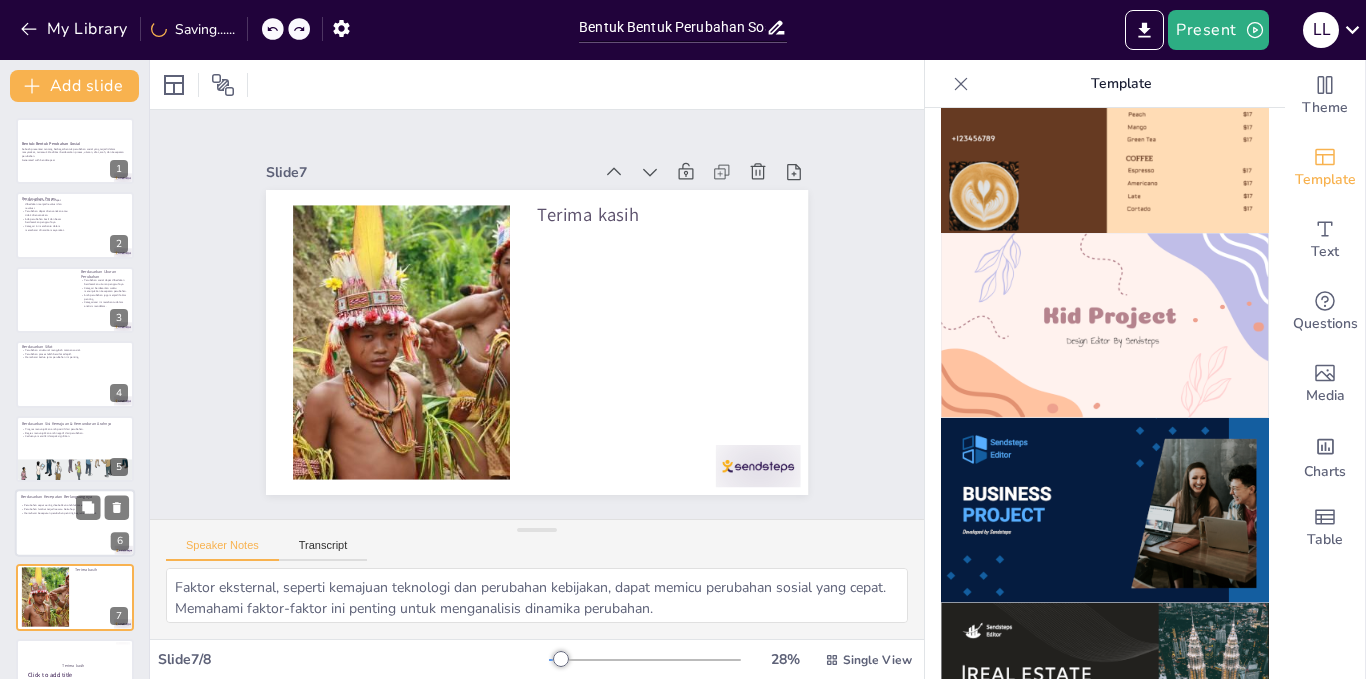 scroll, scrollTop: 42, scrollLeft: 0, axis: vertical 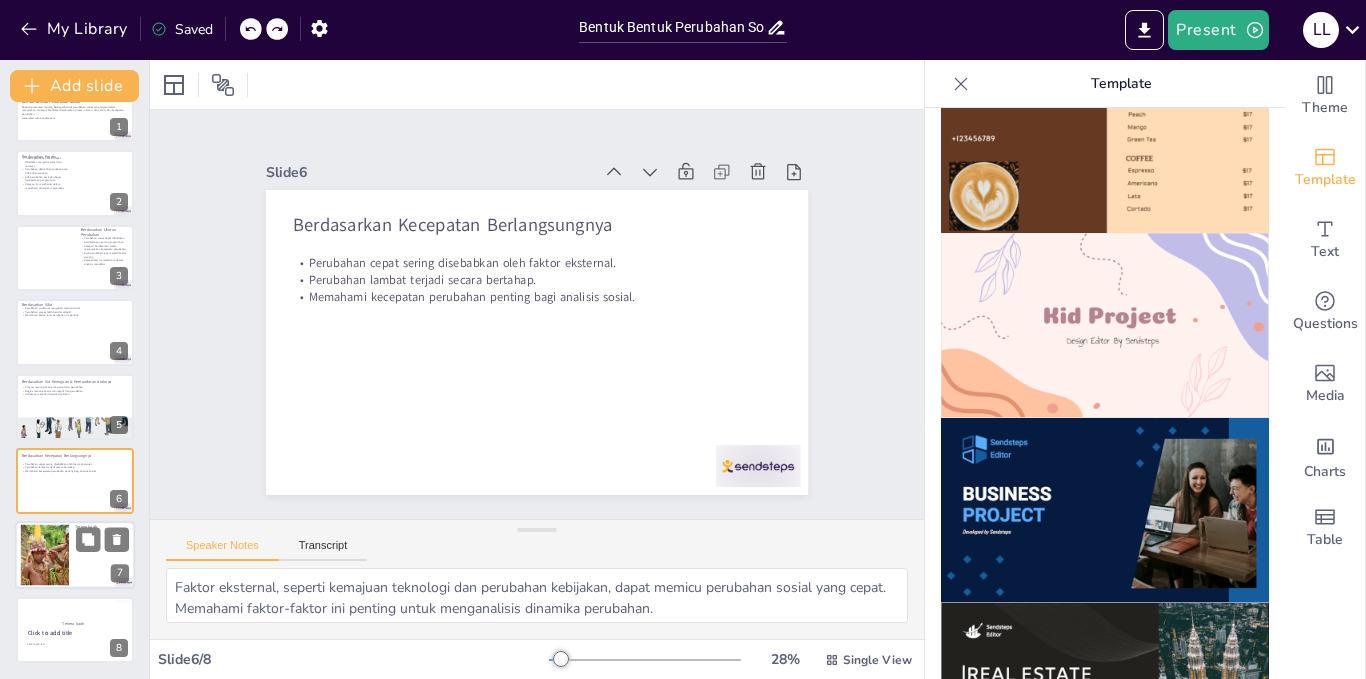 click at bounding box center (45, 555) 